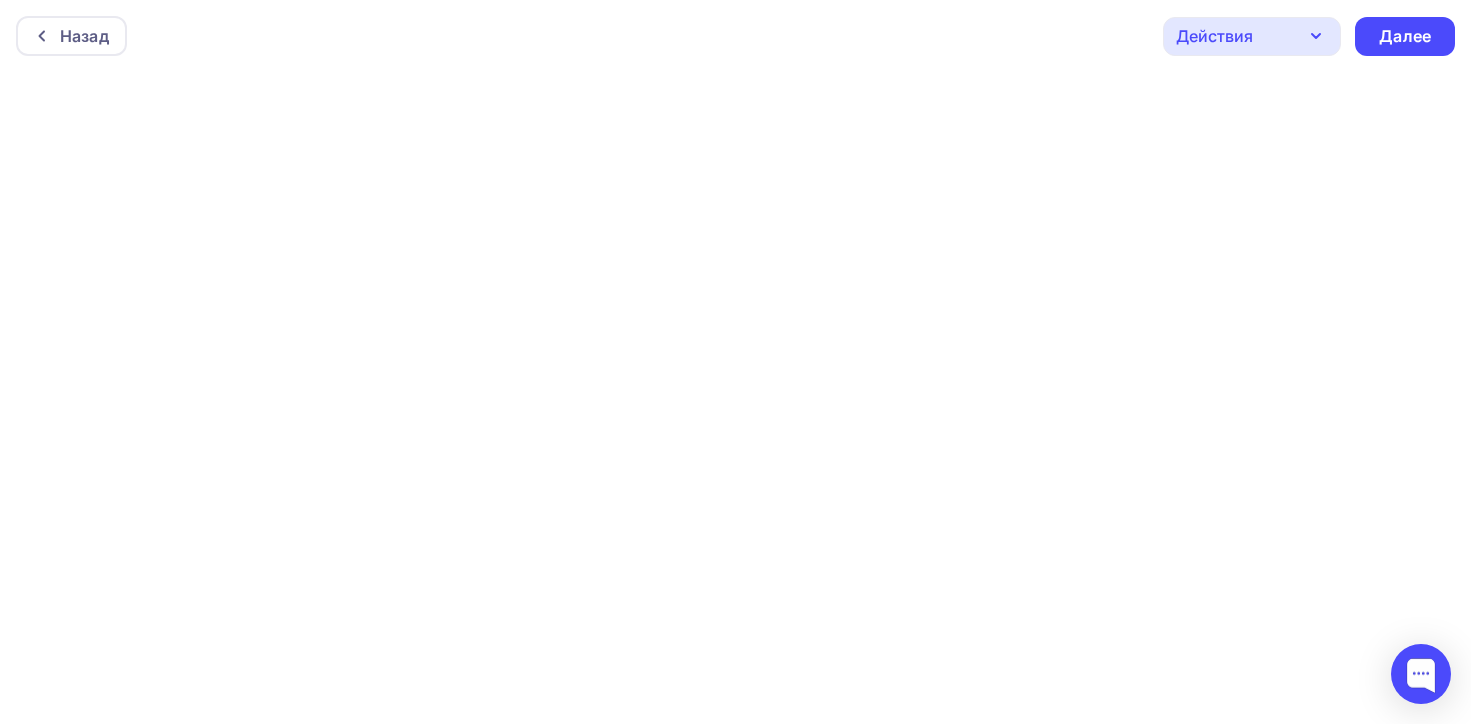 scroll, scrollTop: 4, scrollLeft: 0, axis: vertical 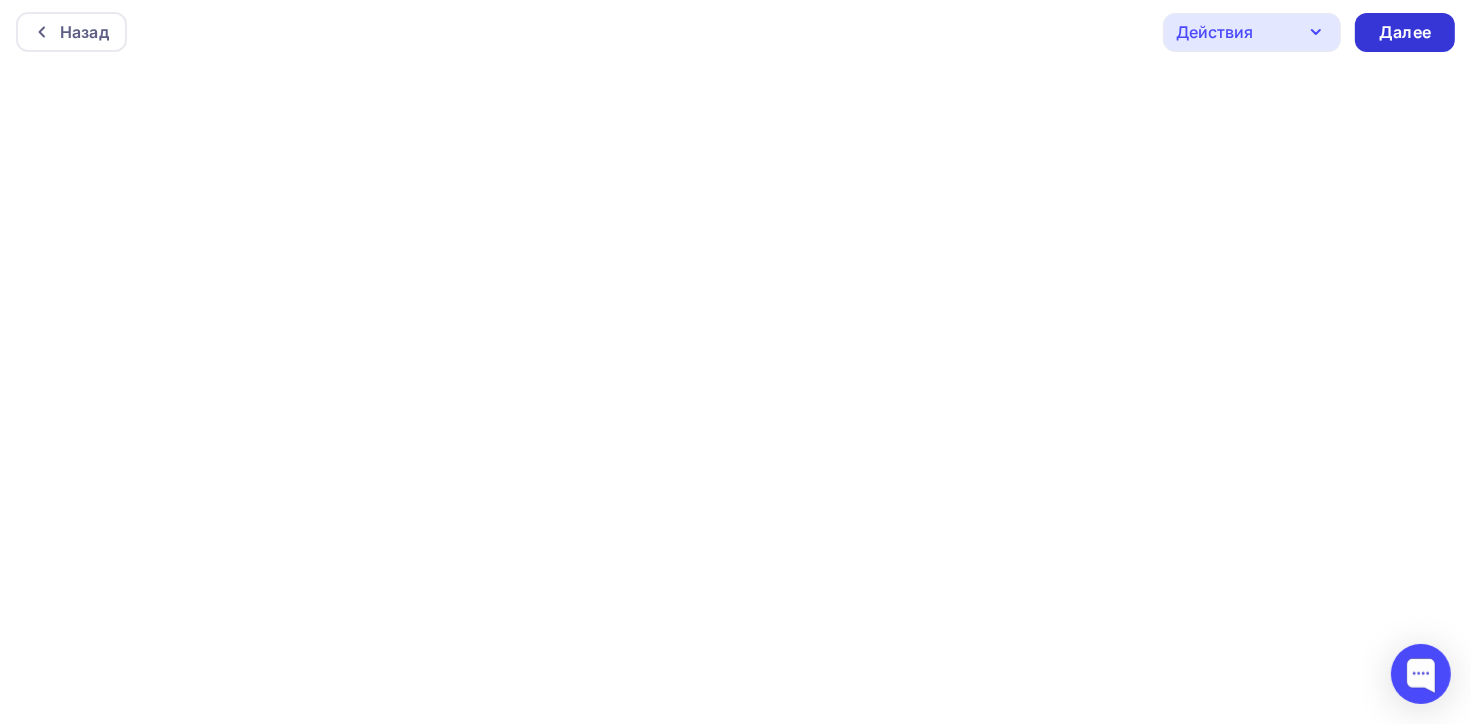 click on "Далее" at bounding box center [1405, 32] 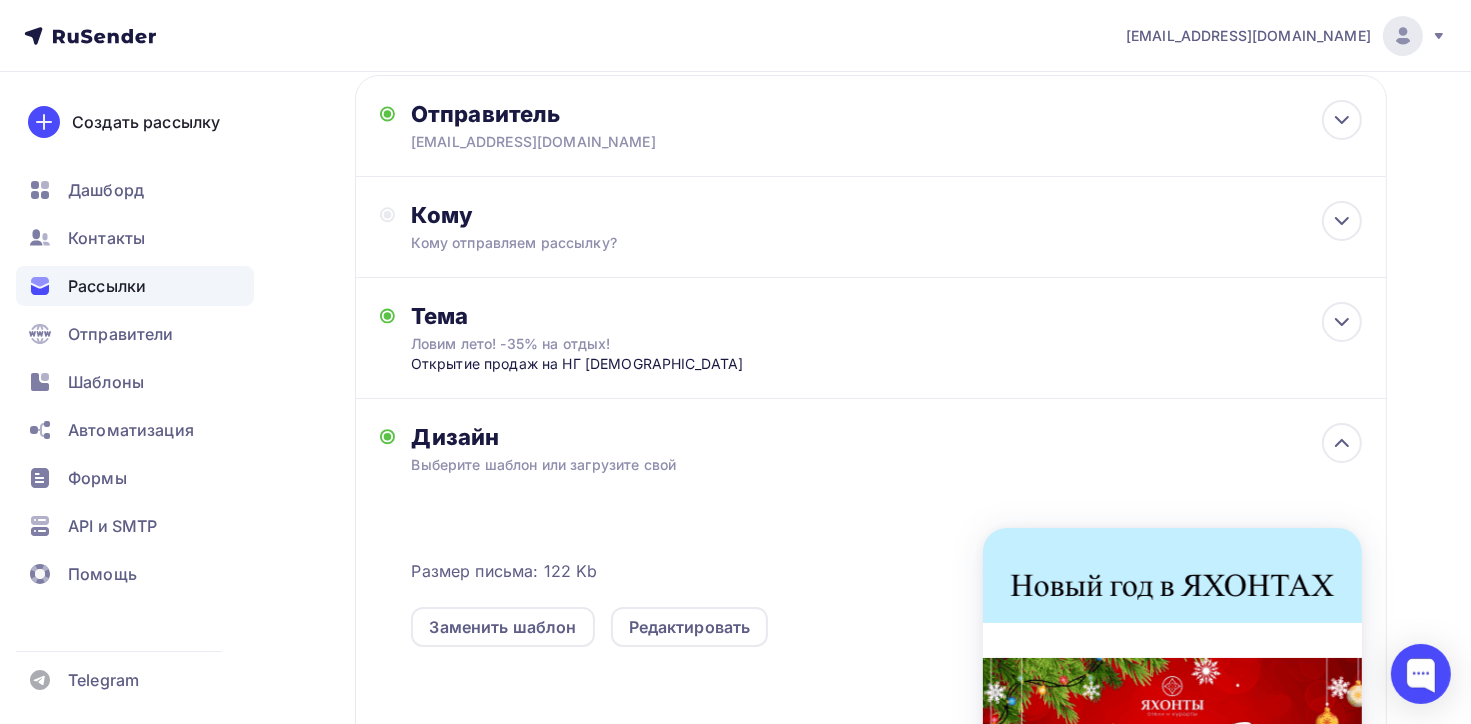 scroll, scrollTop: 100, scrollLeft: 0, axis: vertical 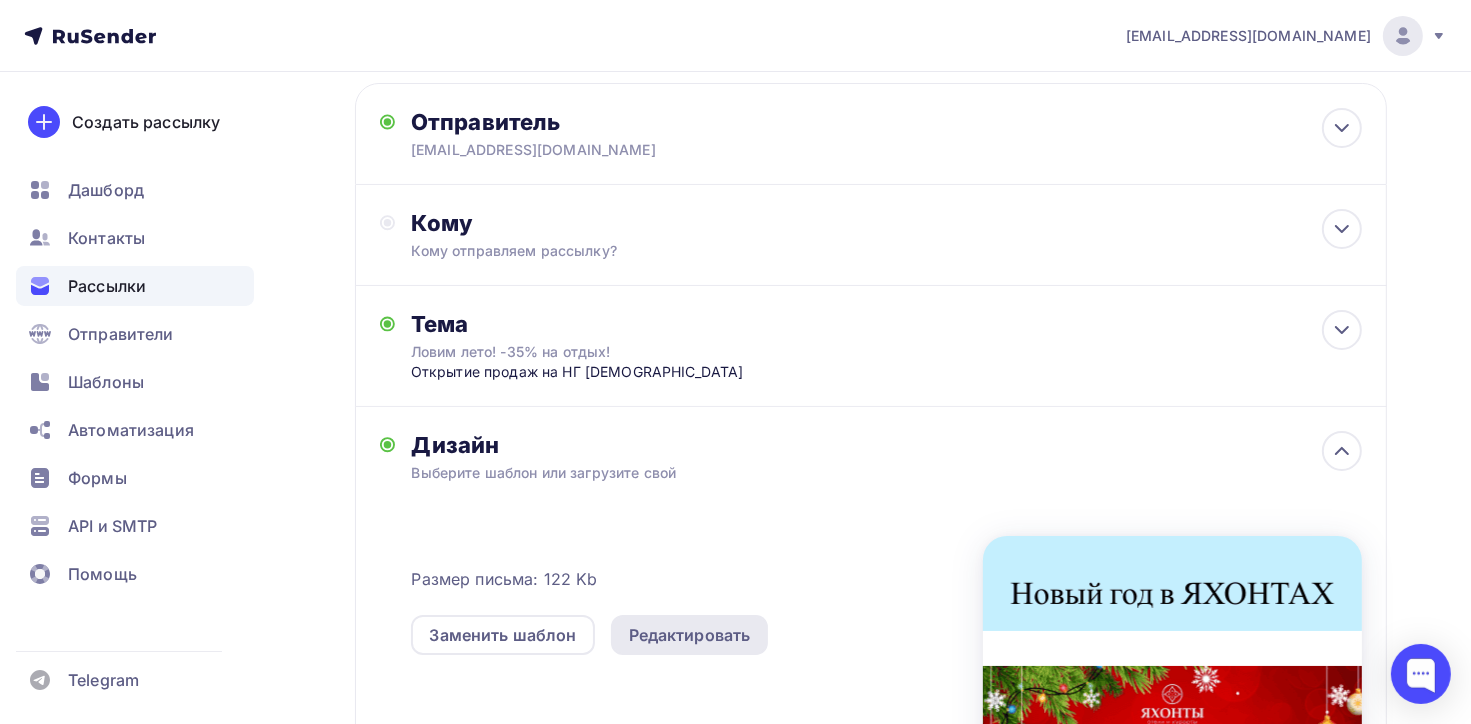 click on "Редактировать" at bounding box center (690, 635) 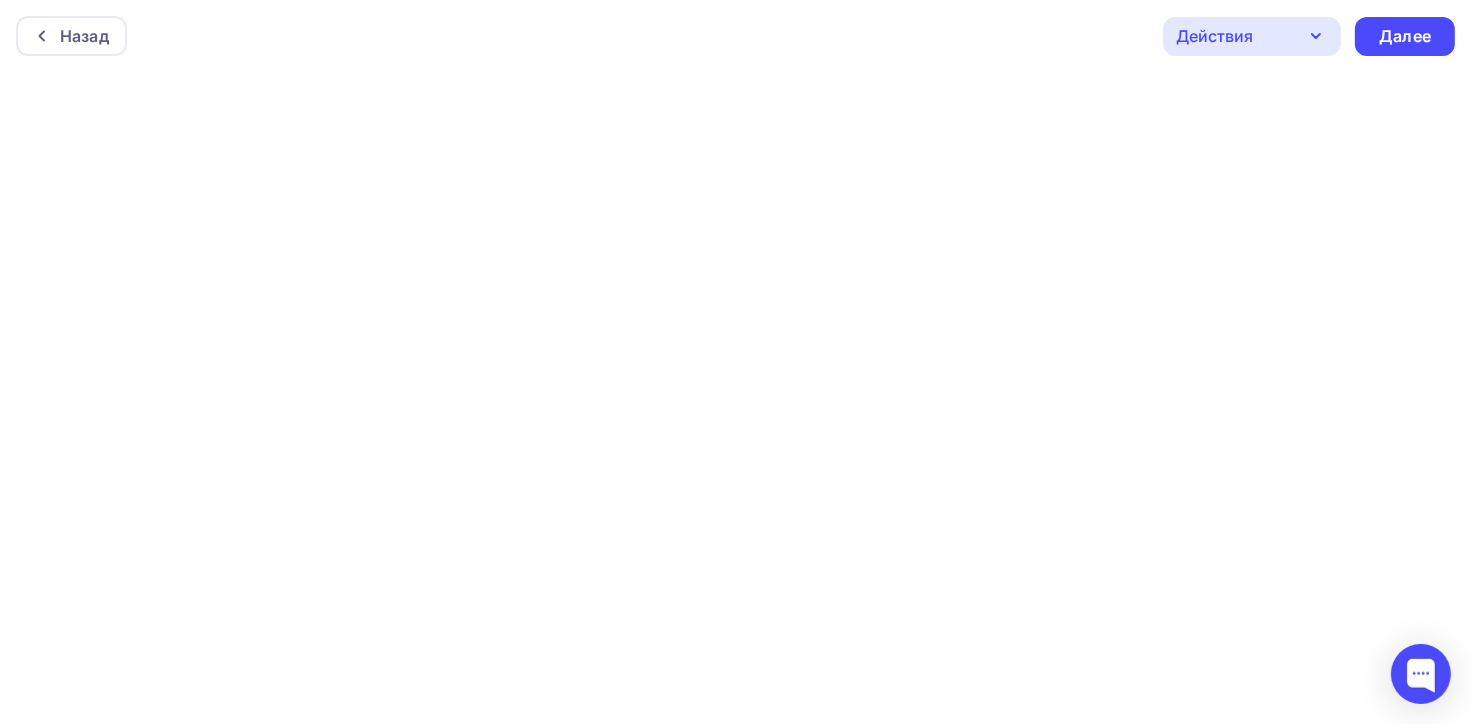 scroll, scrollTop: 0, scrollLeft: 0, axis: both 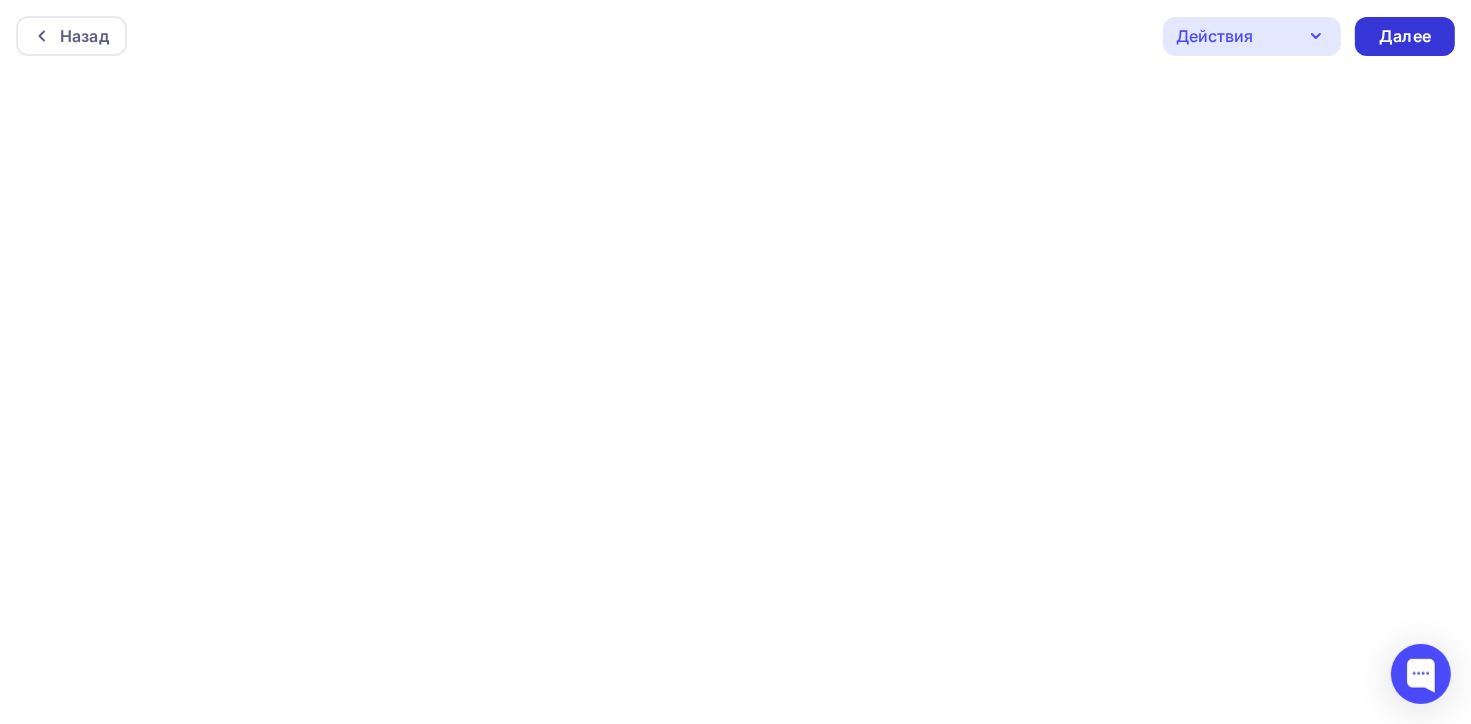 click on "Далее" at bounding box center [1405, 36] 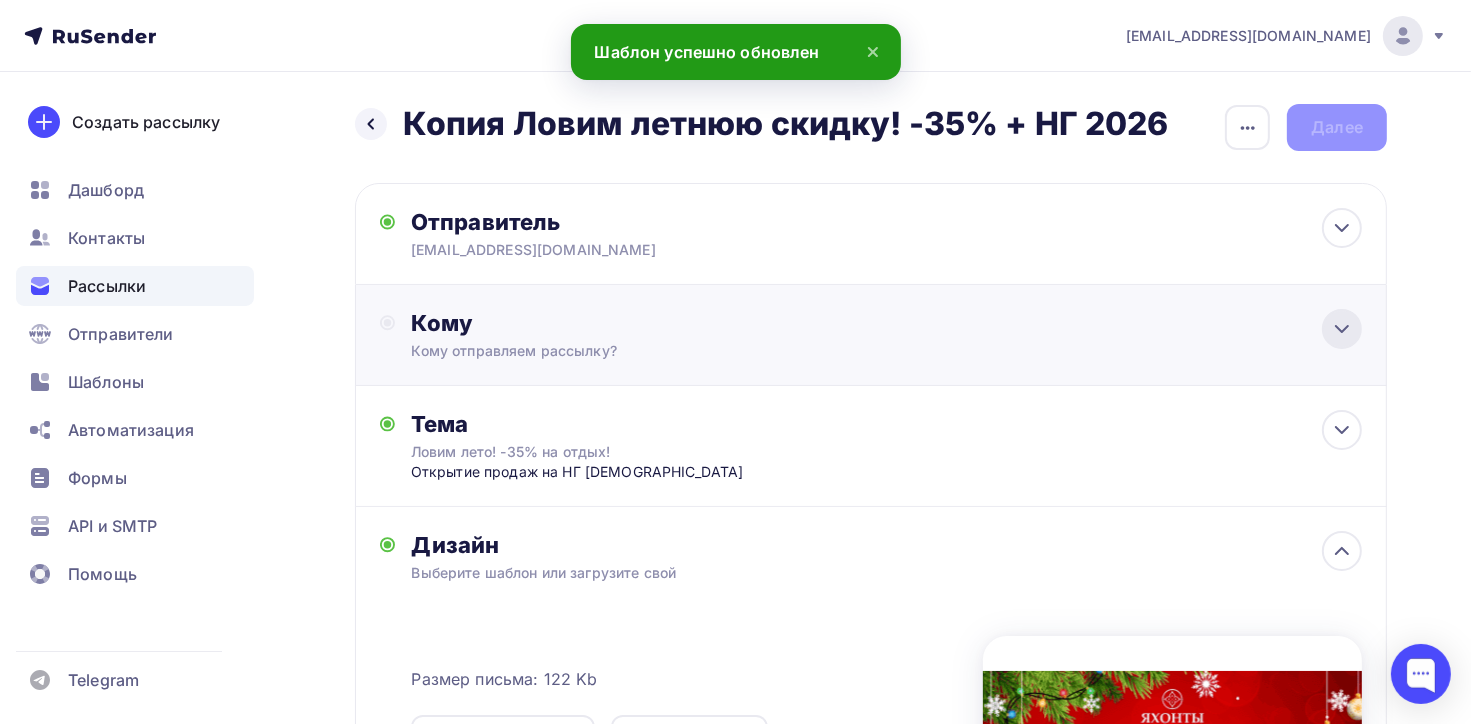 click 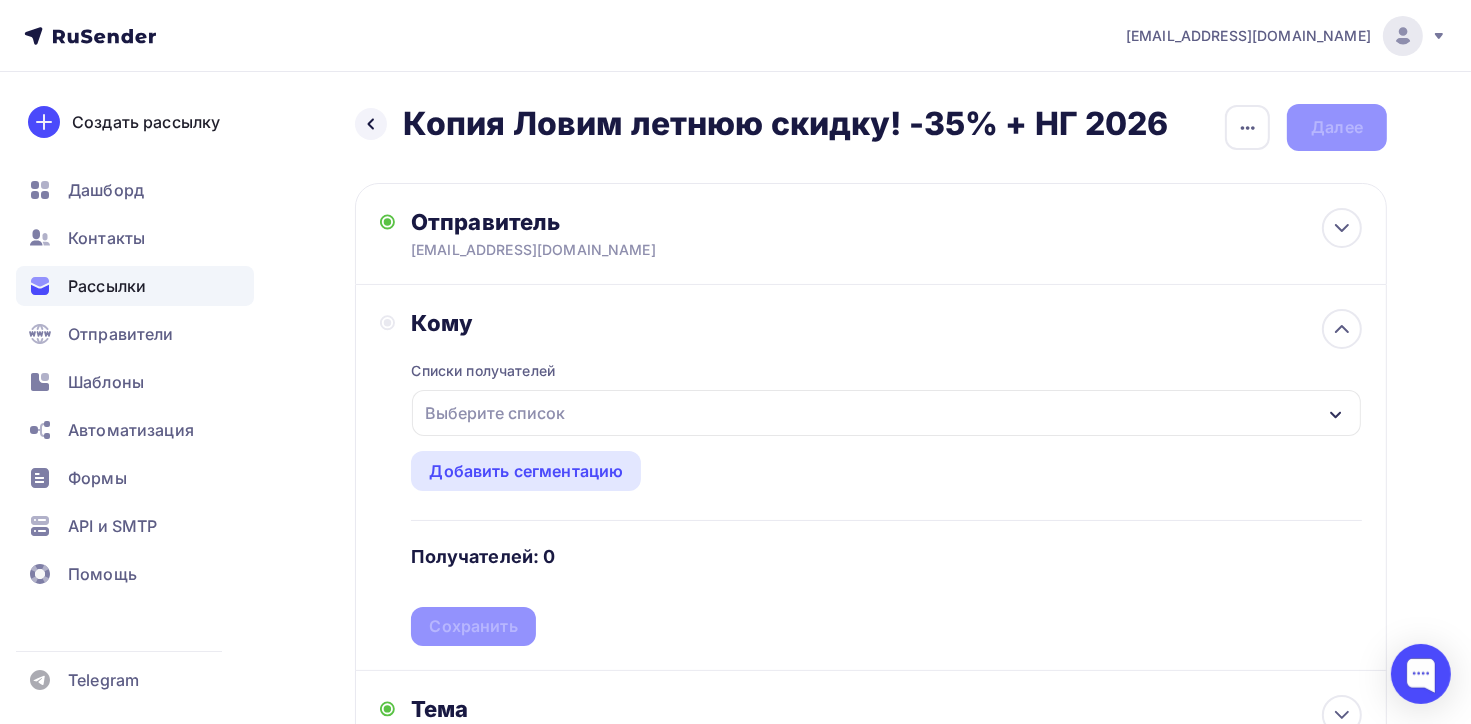 click 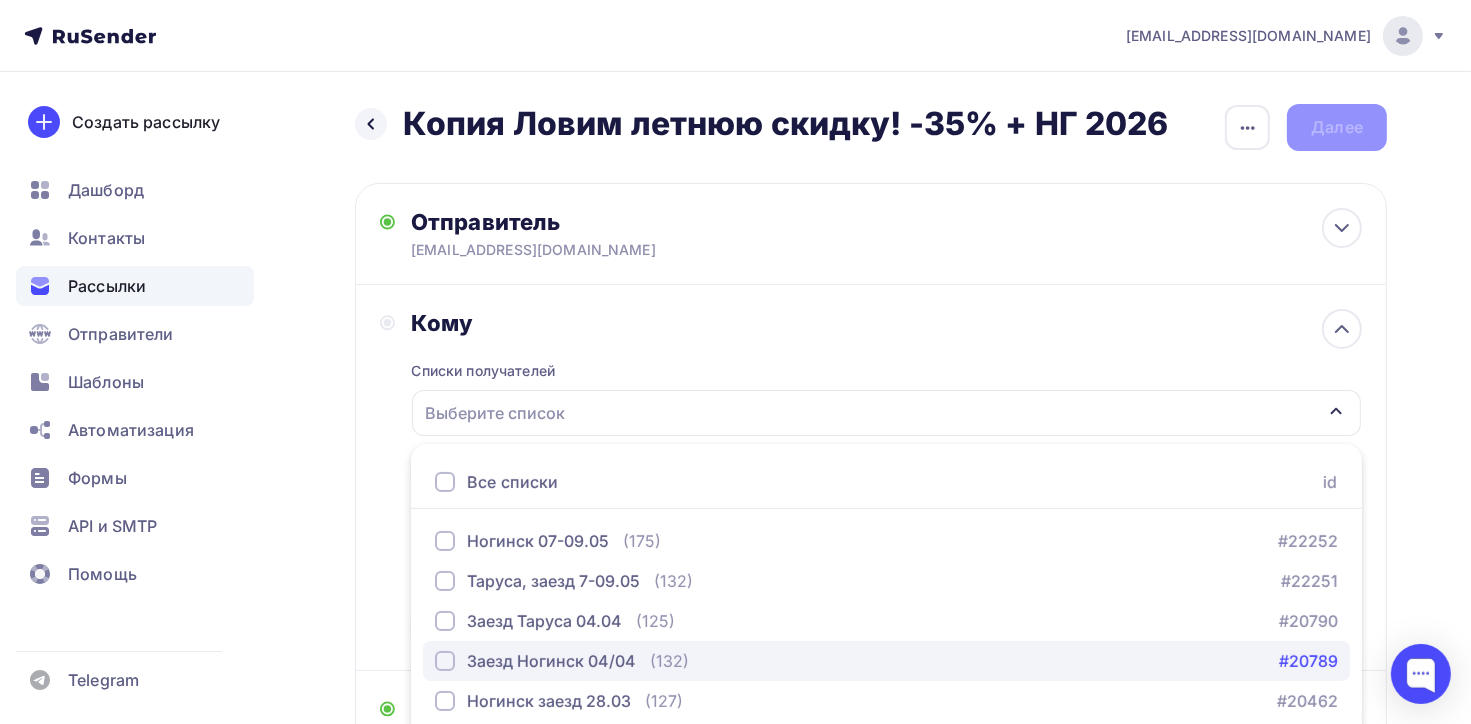 scroll, scrollTop: 236, scrollLeft: 0, axis: vertical 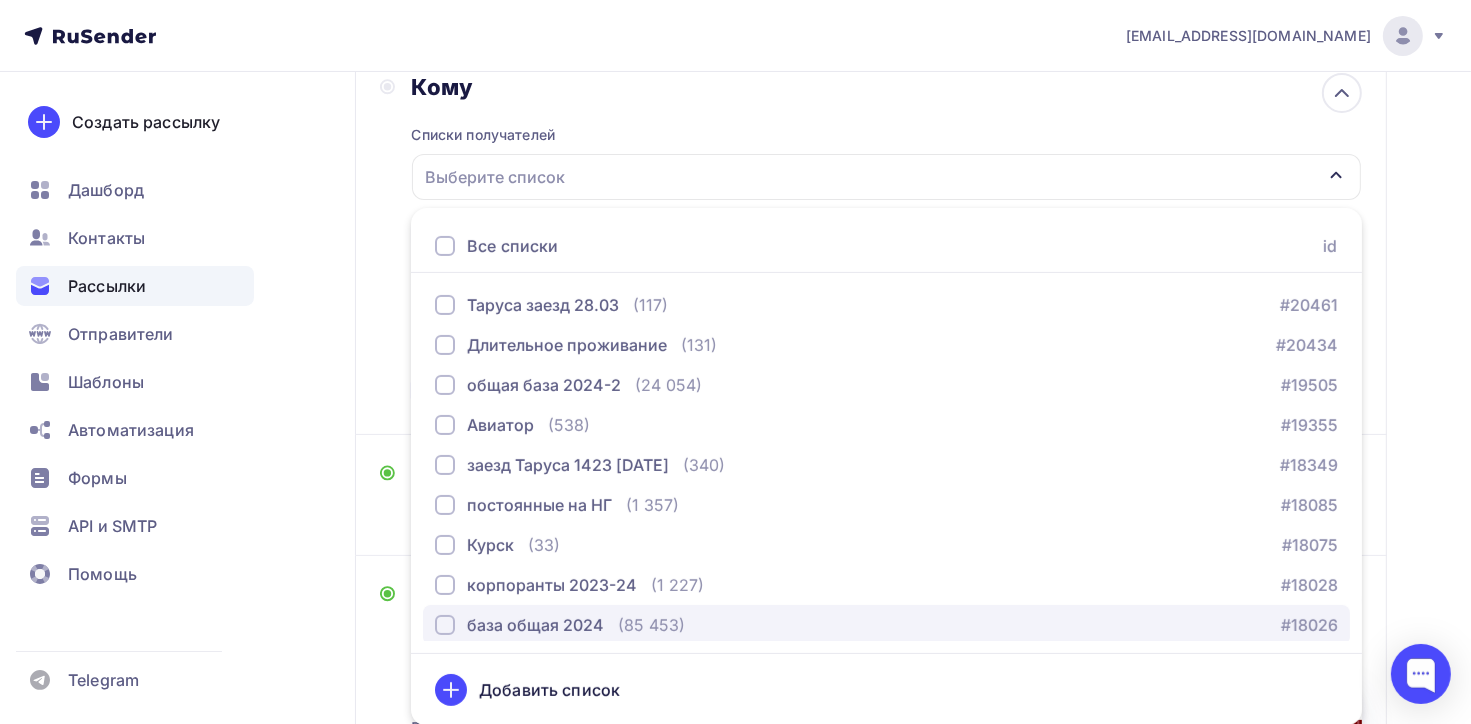 click on "база общая 2024" at bounding box center [535, 625] 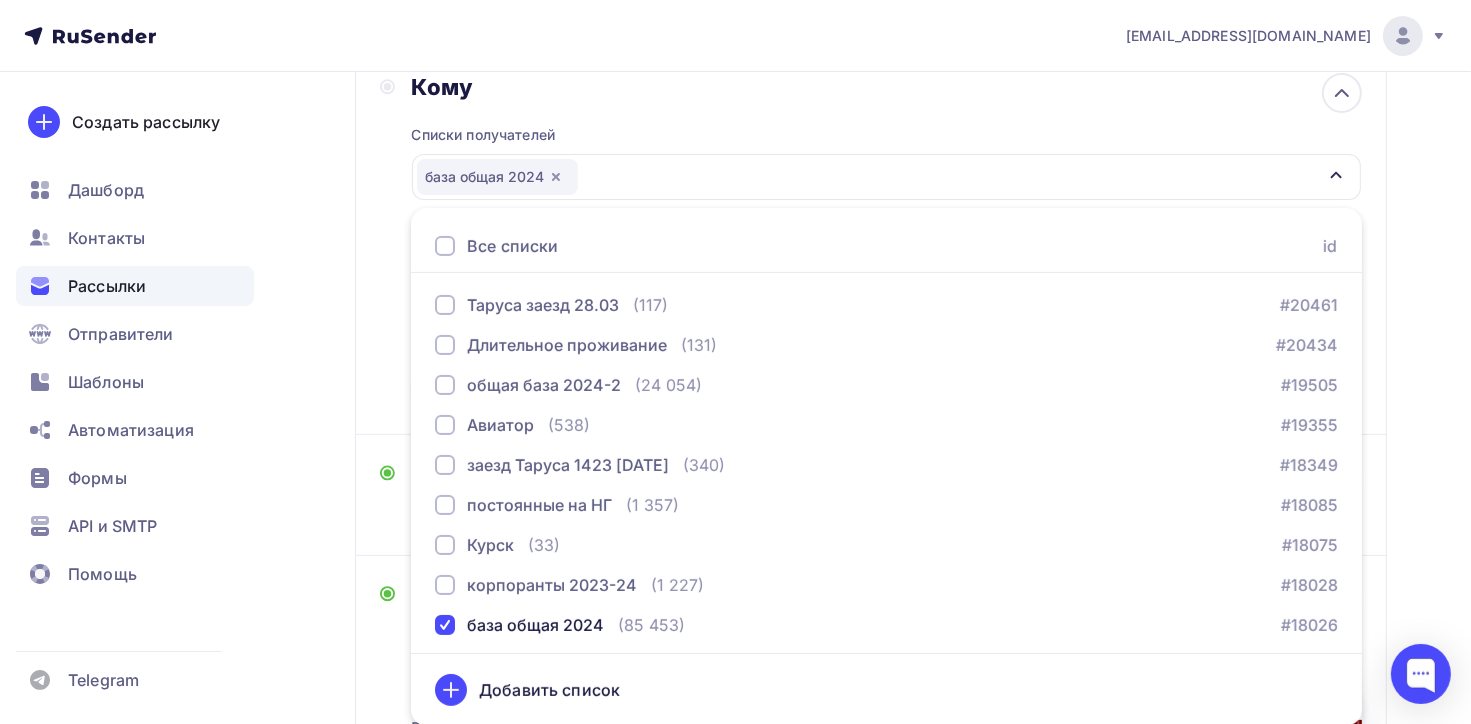 click on "Назад
Копия Ловим летнюю скидку! -35% + НГ 2026
Копия Ловим летнюю скидку! -35% + НГ 2026
Закончить позже
Переименовать рассылку
Удалить
Далее
Отправитель
[EMAIL_ADDRESS][DOMAIN_NAME]
Email  *
[EMAIL_ADDRESS][DOMAIN_NAME]
[EMAIL_ADDRESS][DOMAIN_NAME]           [EMAIL_ADDRESS][DOMAIN_NAME]               Добавить отправителя
Рекомендуем  добавить почту на домене , чтобы рассылка не попала в «Спам»
Имя                 Сохранить
12:45         Кому" at bounding box center [735, 532] 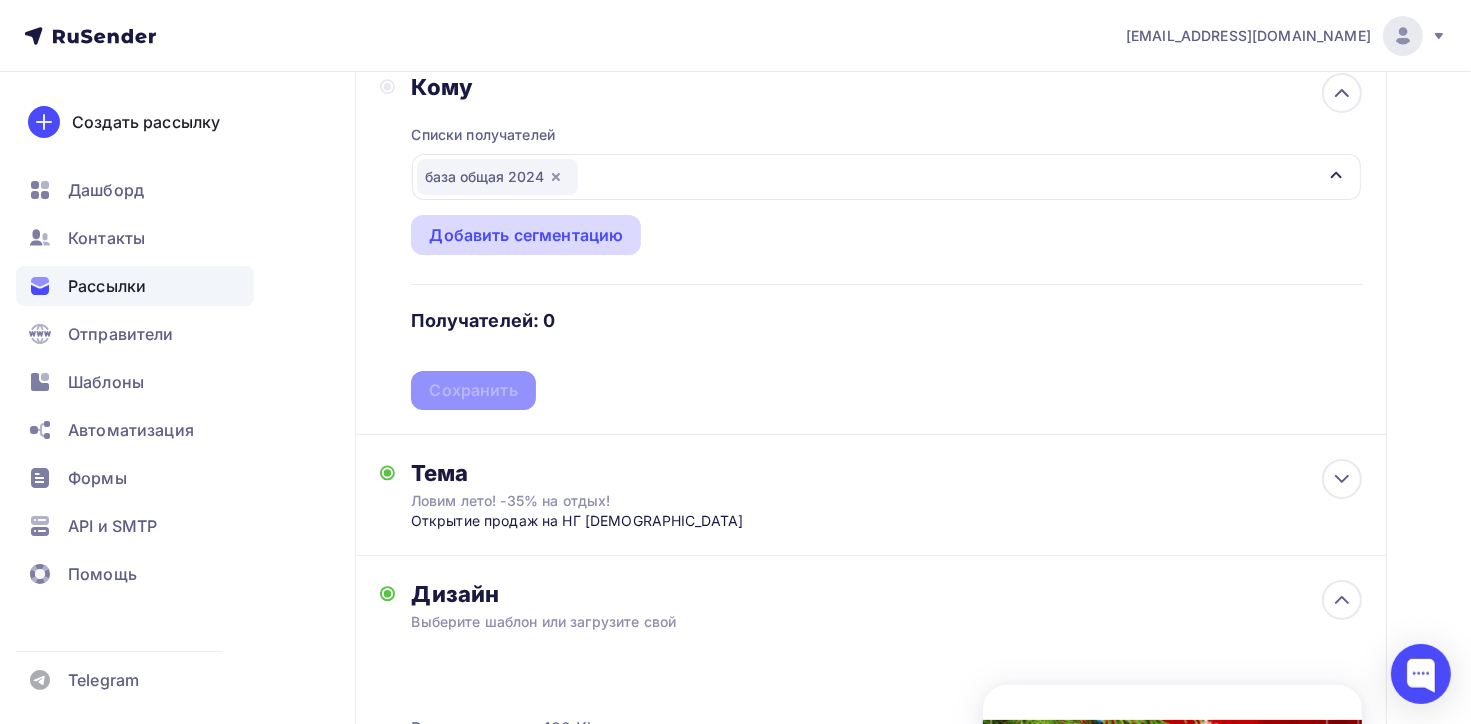 click on "Добавить сегментацию" at bounding box center (526, 235) 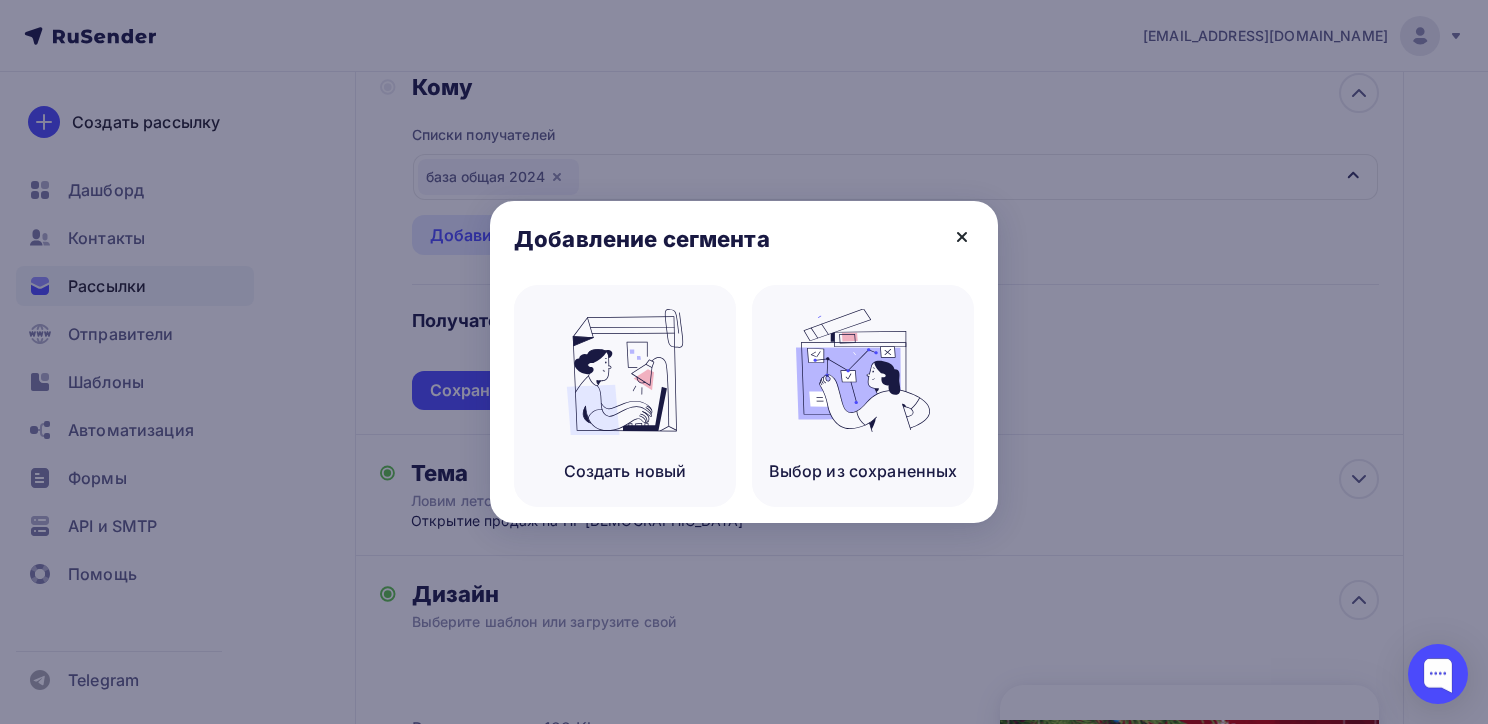 click 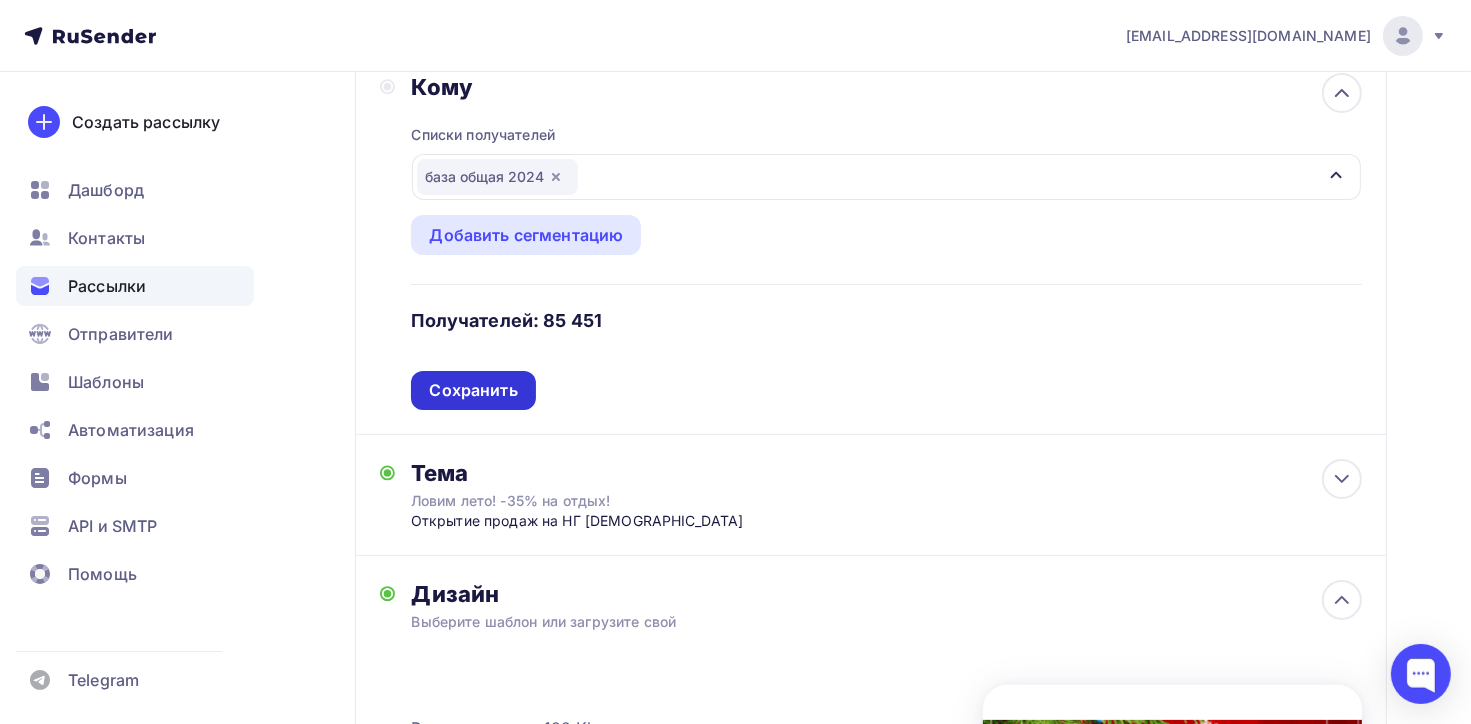 click on "Сохранить" at bounding box center (473, 390) 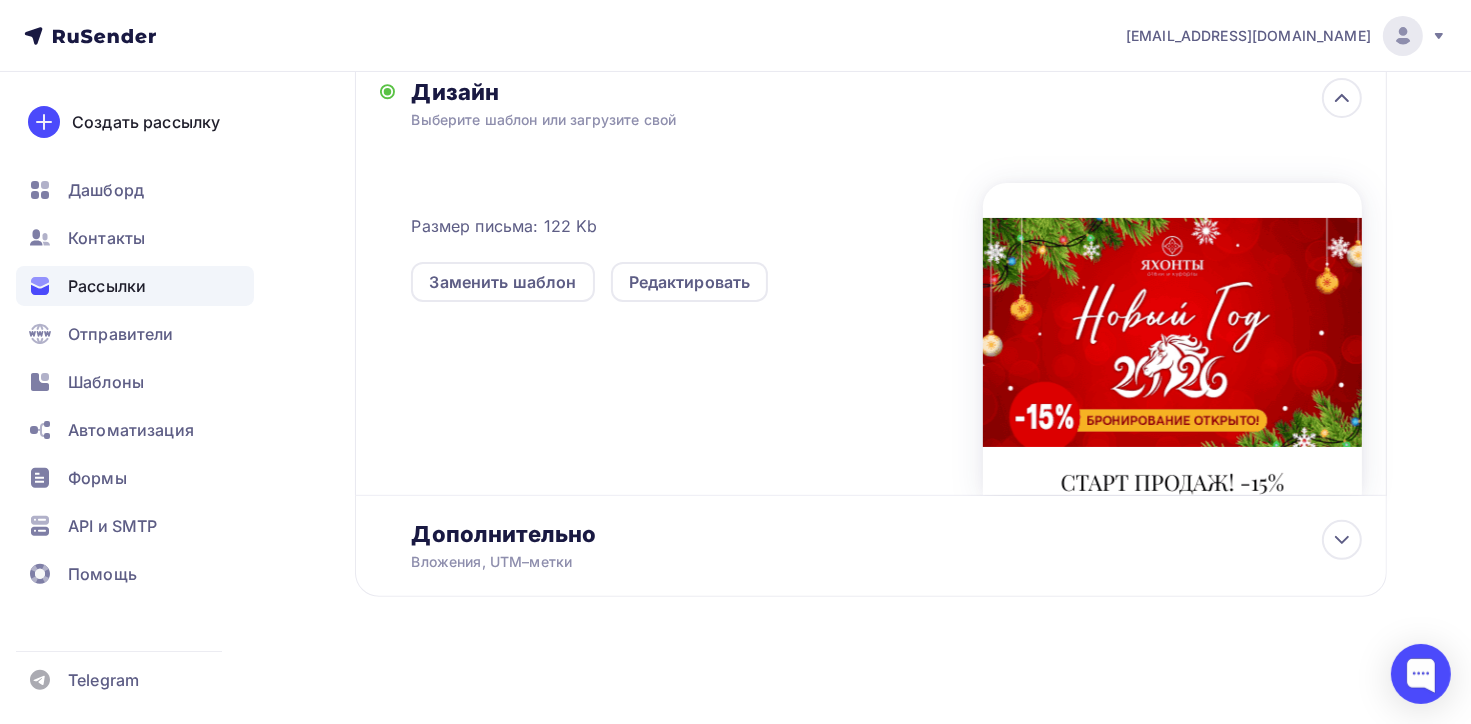 scroll, scrollTop: 454, scrollLeft: 0, axis: vertical 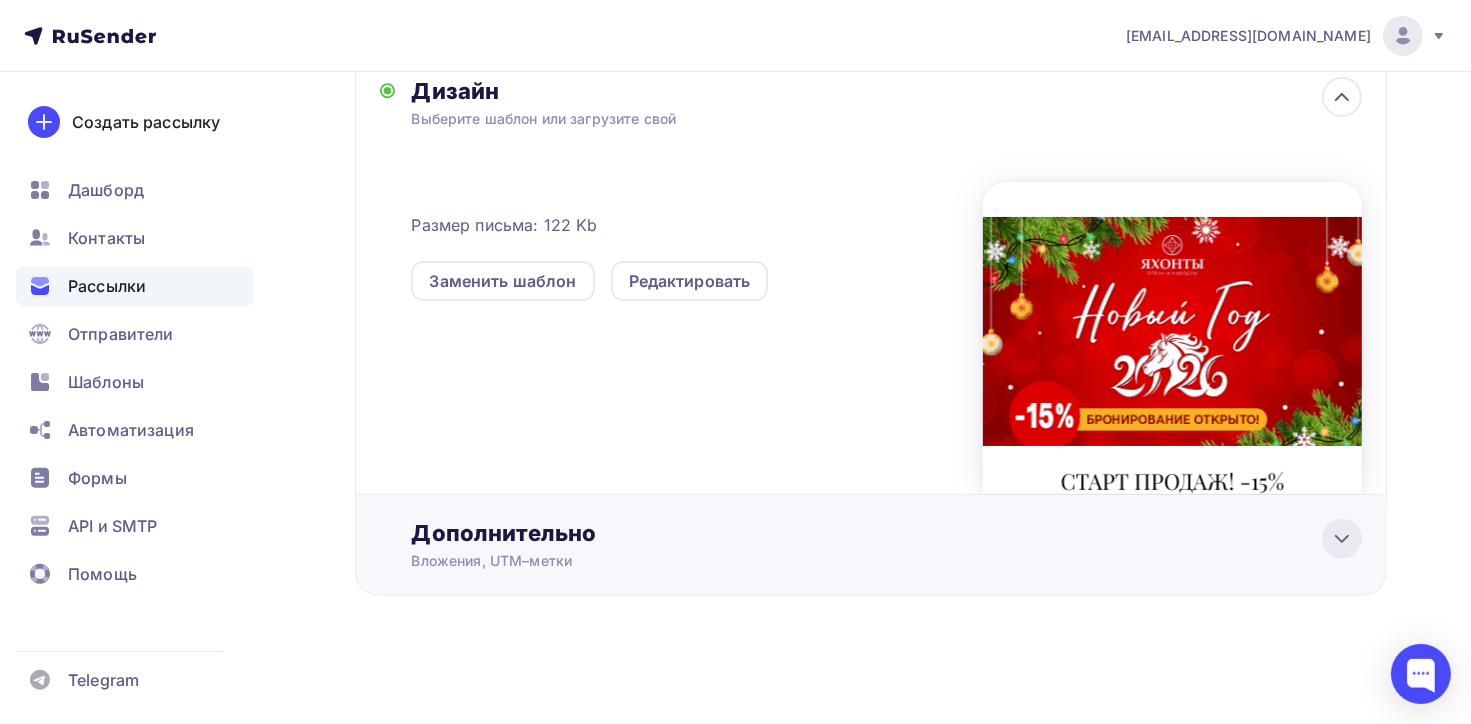 click 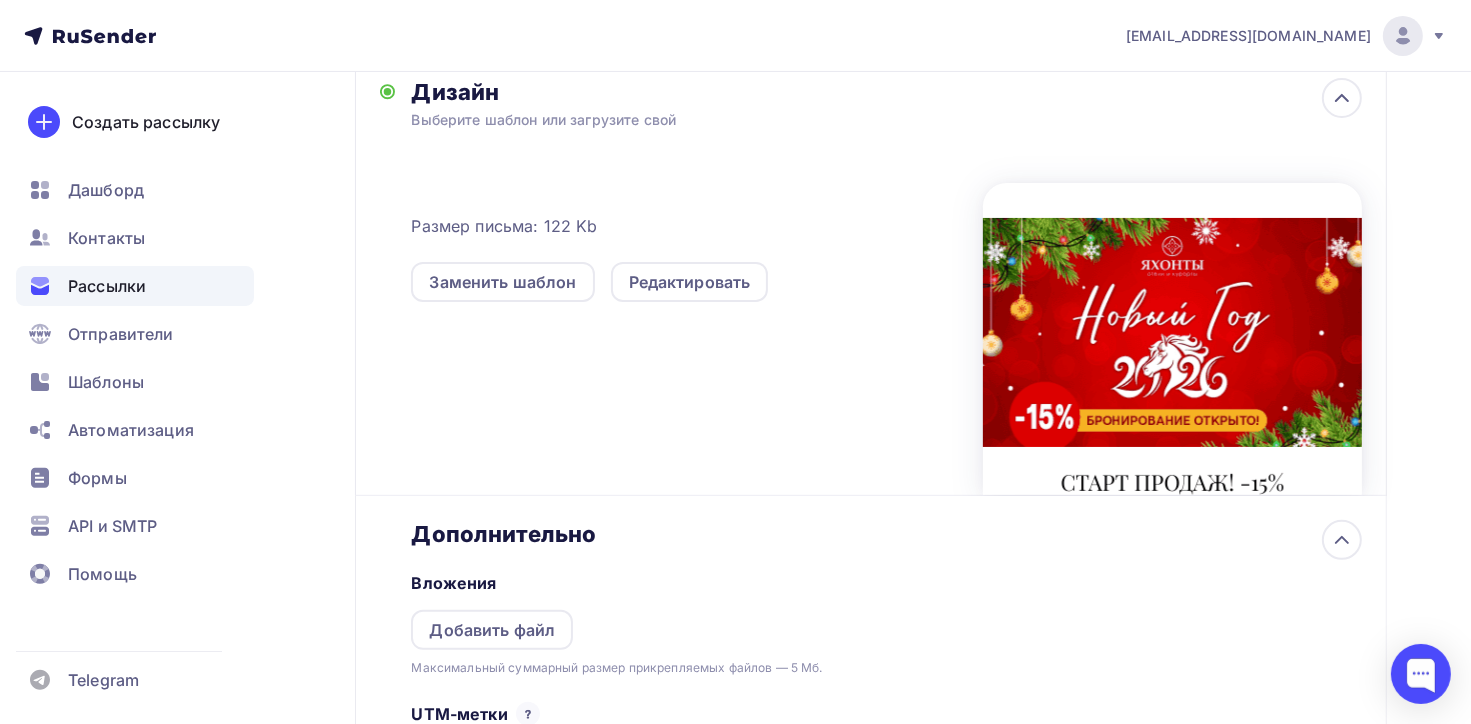 scroll, scrollTop: 0, scrollLeft: 0, axis: both 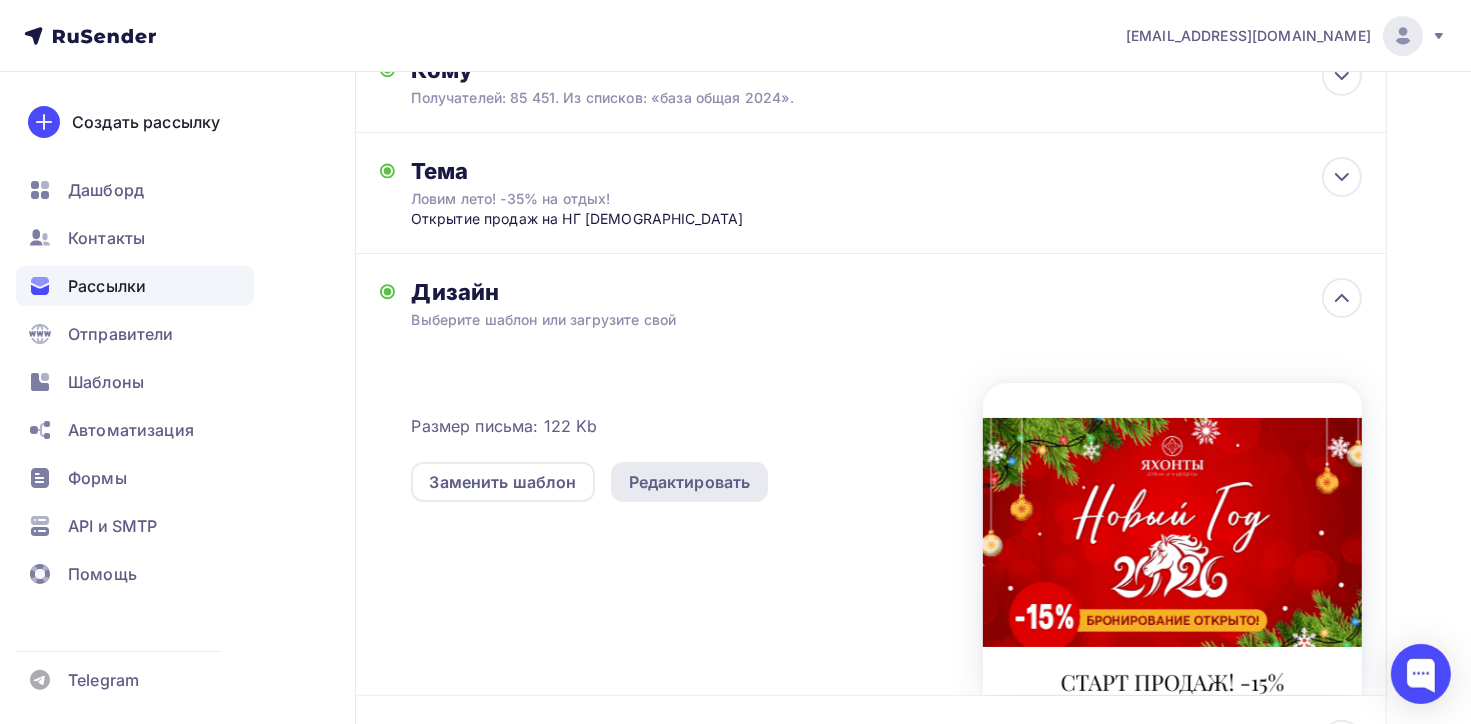 click on "Редактировать" at bounding box center [690, 482] 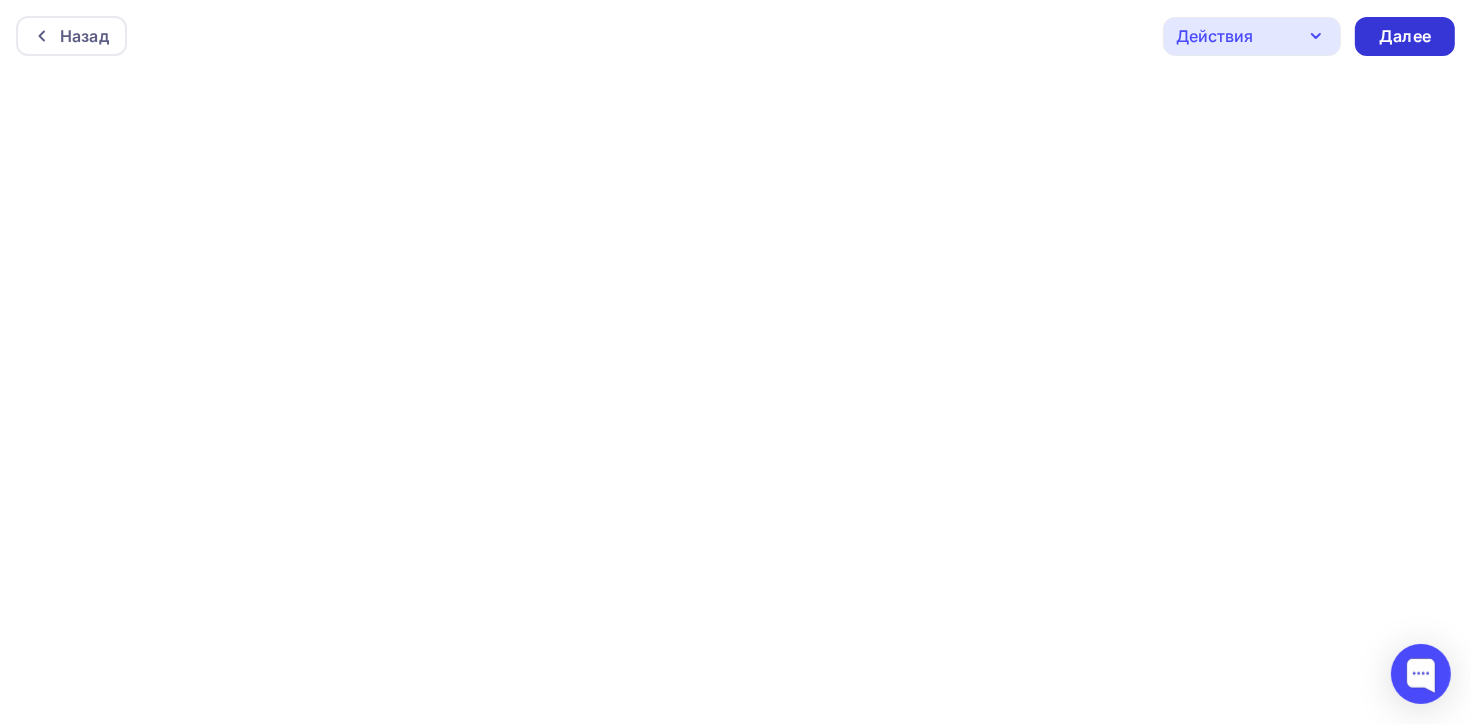 click on "Далее" at bounding box center [1405, 36] 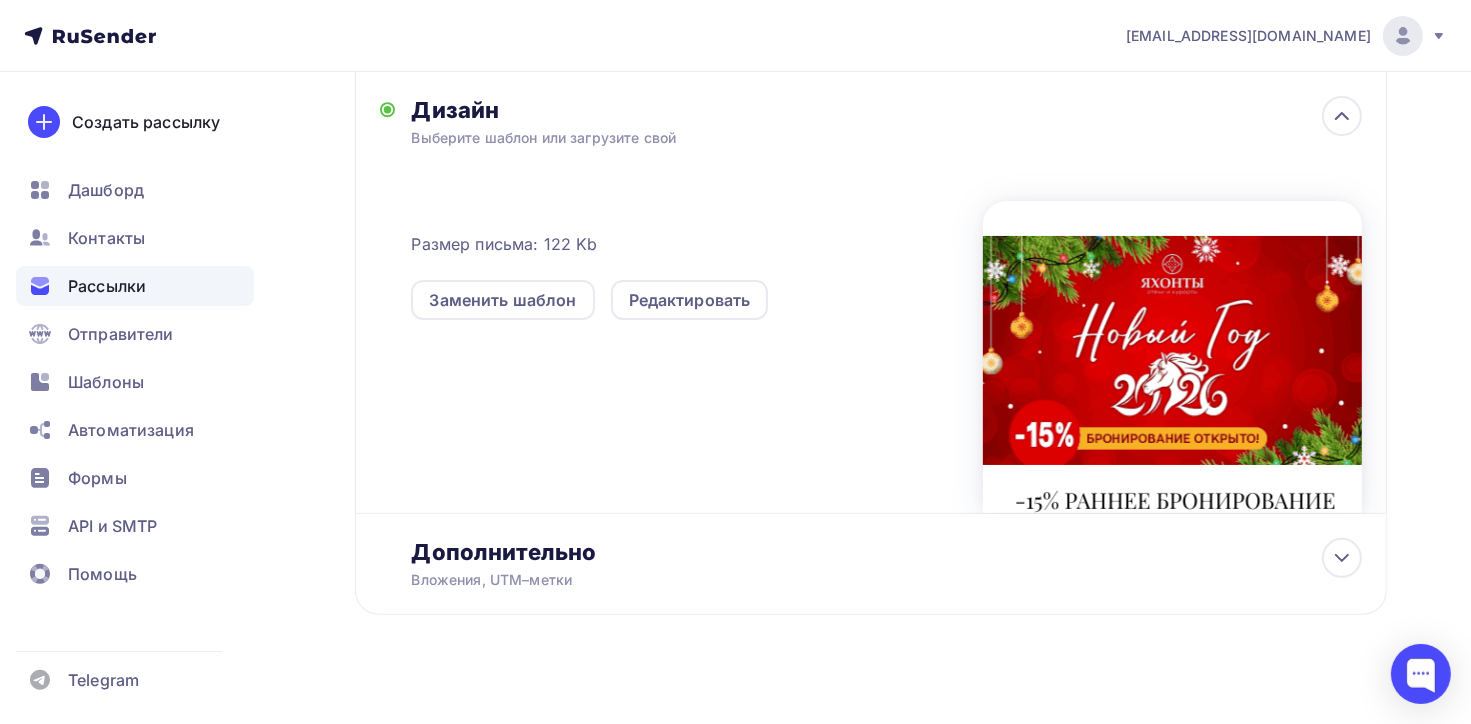 scroll, scrollTop: 454, scrollLeft: 0, axis: vertical 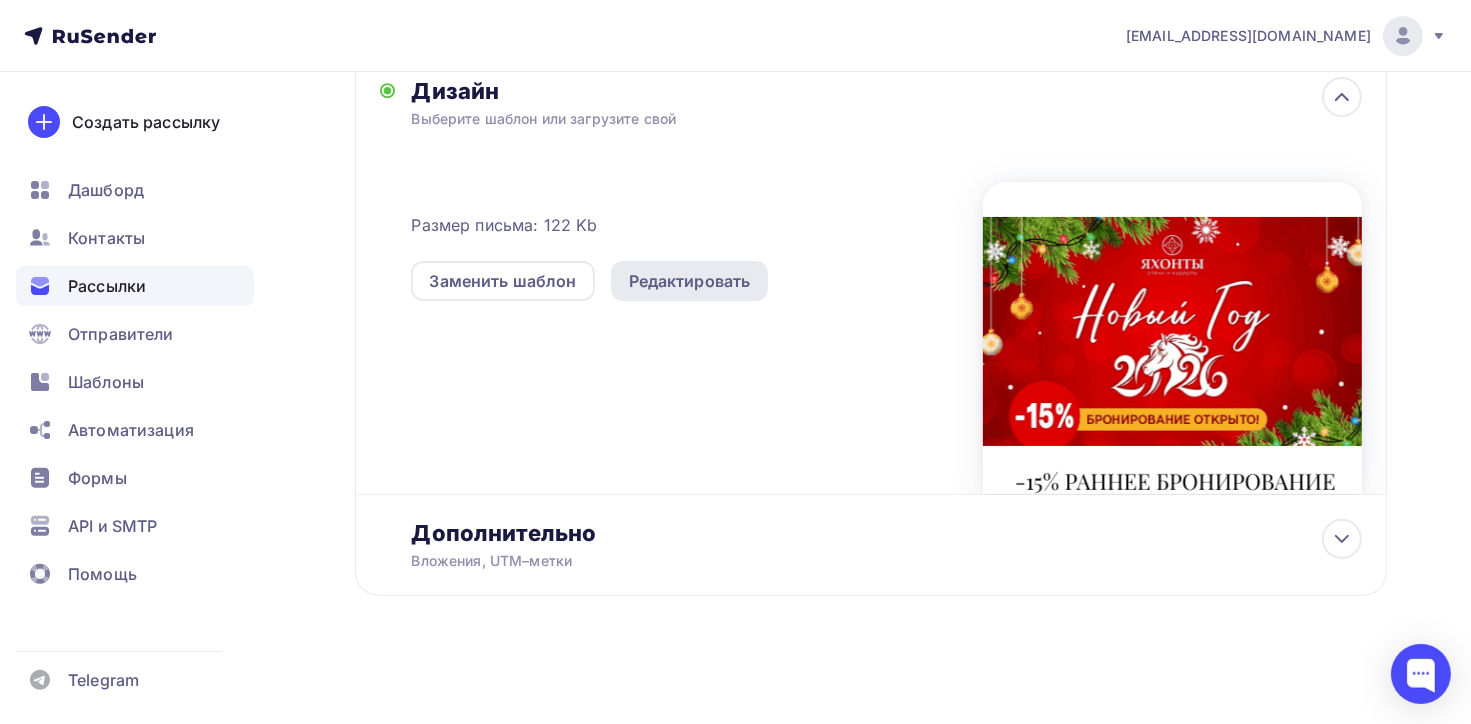 click on "Редактировать" at bounding box center (690, 281) 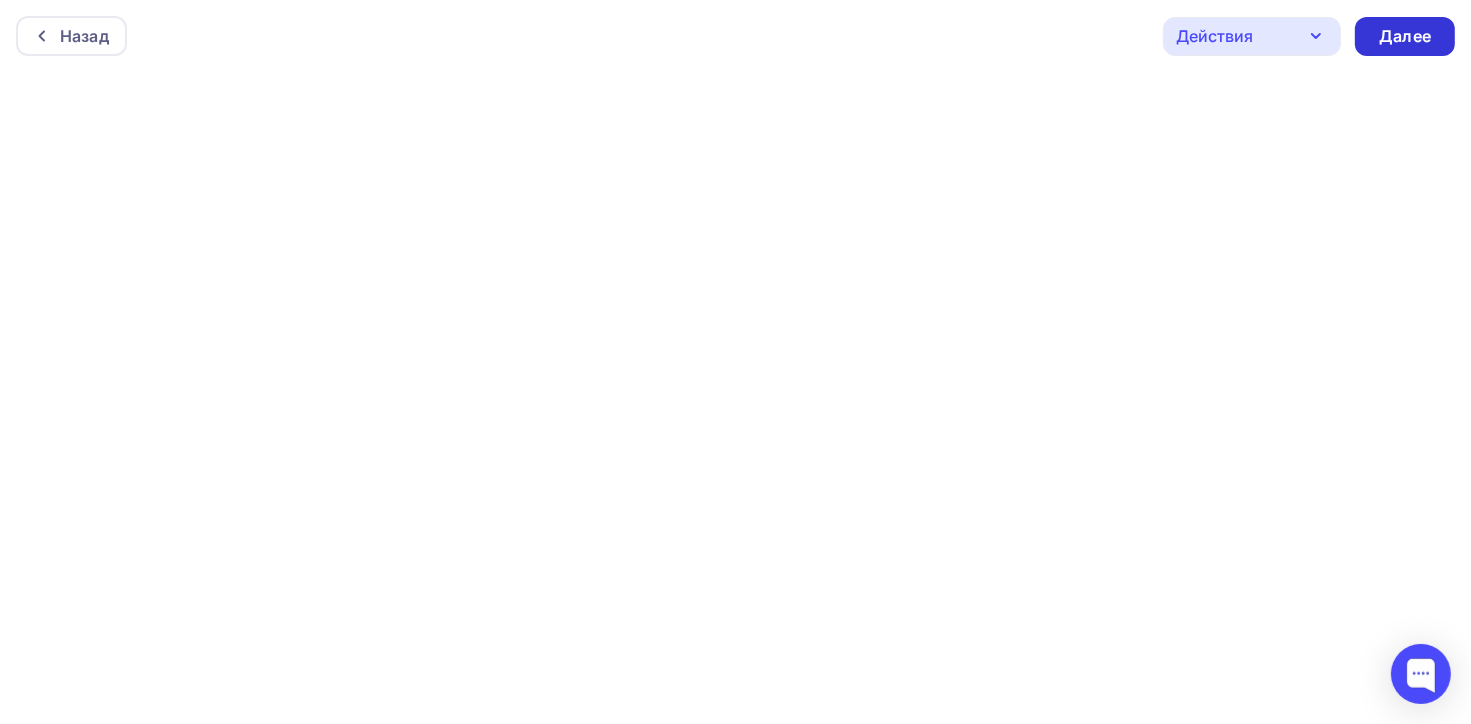 click on "Далее" at bounding box center (1405, 36) 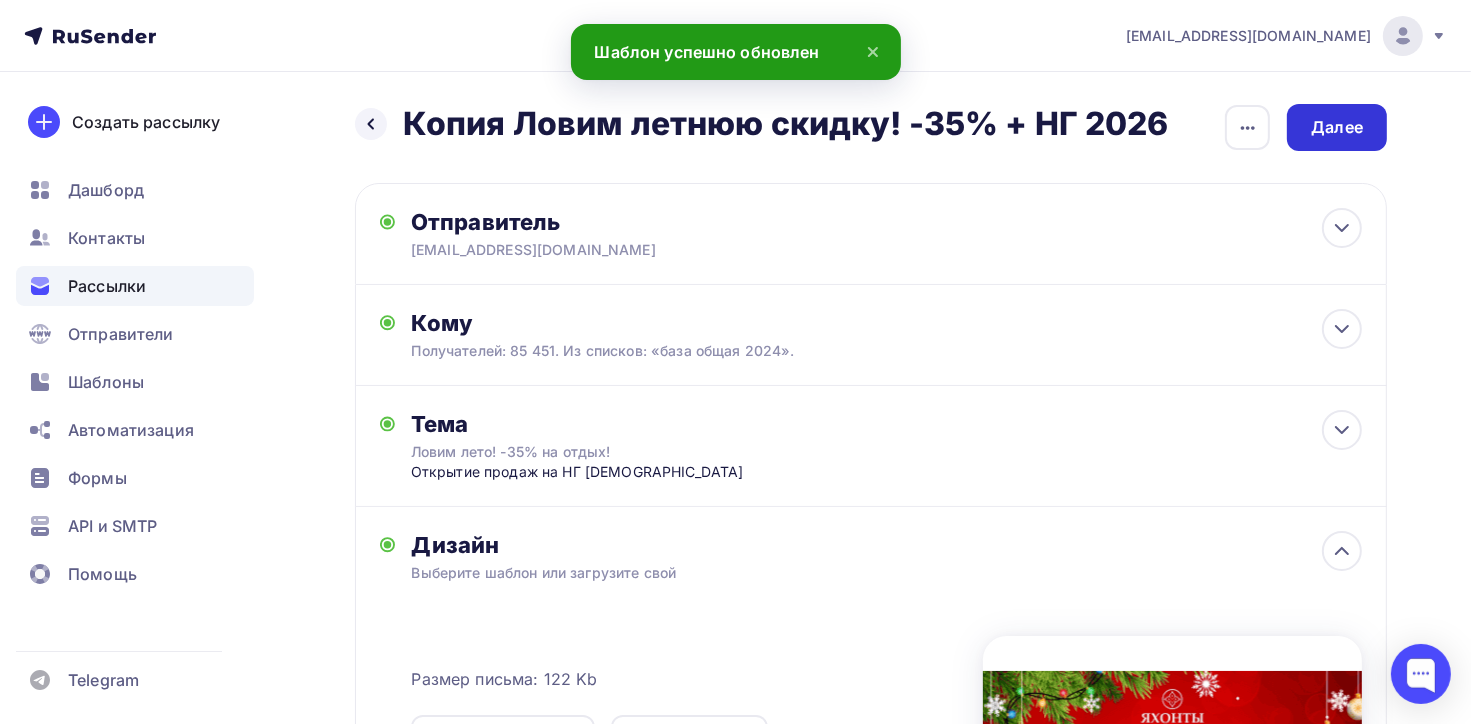 click on "Далее" at bounding box center (1337, 127) 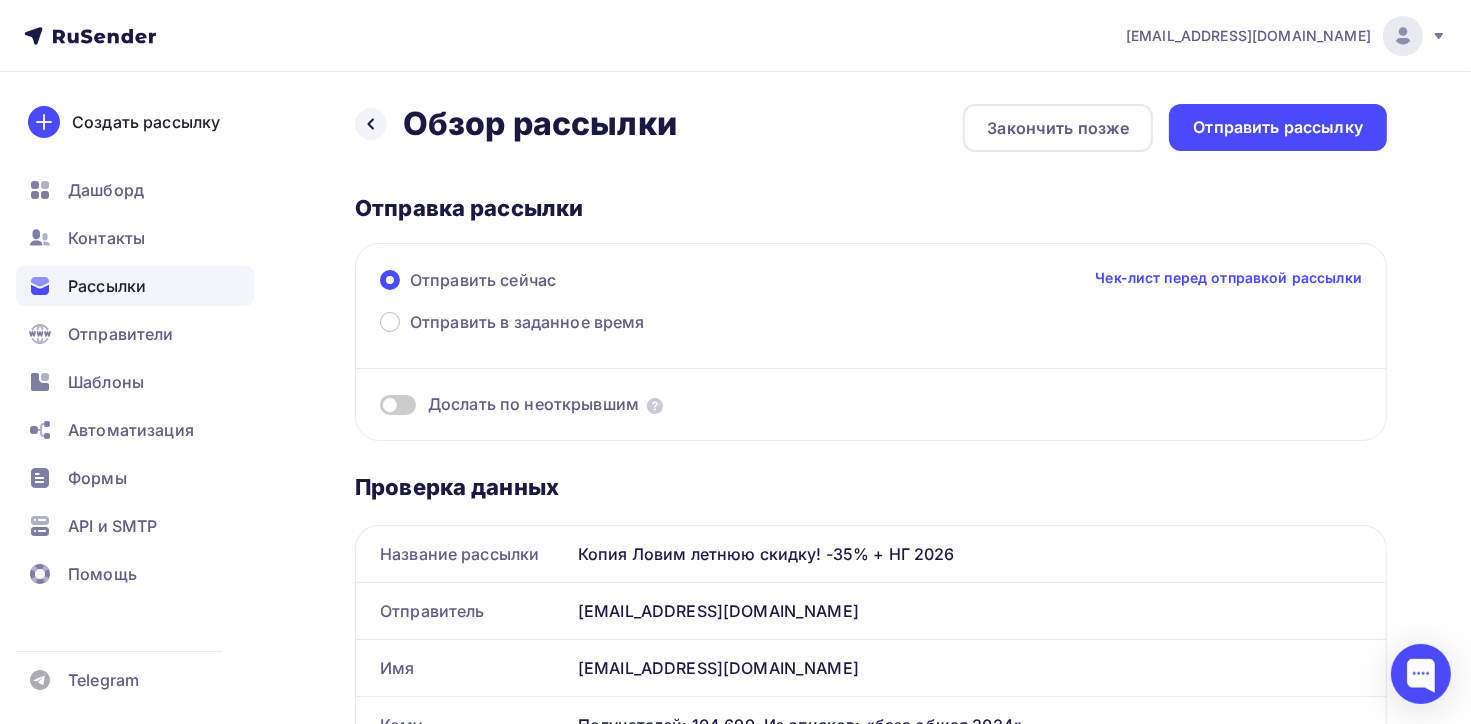 scroll, scrollTop: 0, scrollLeft: 0, axis: both 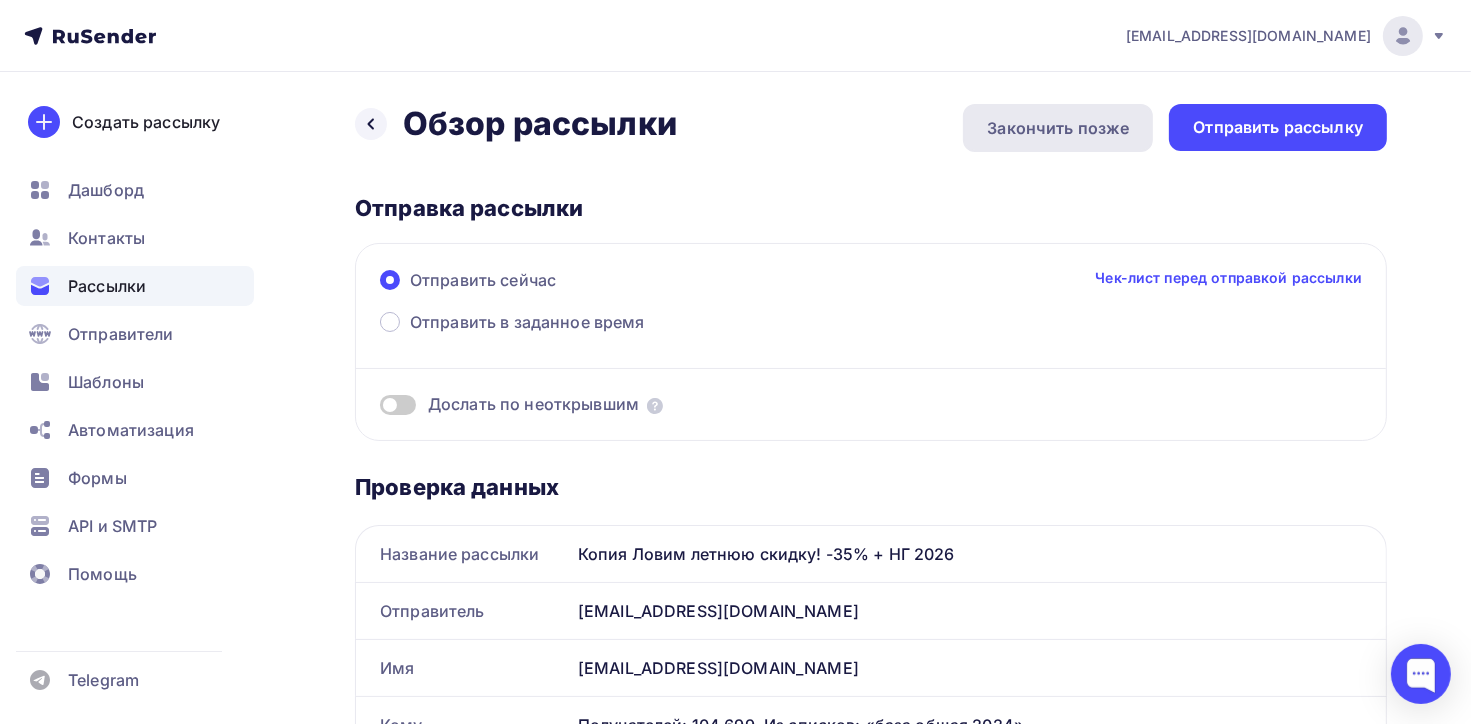 click on "Закончить позже" at bounding box center [1058, 128] 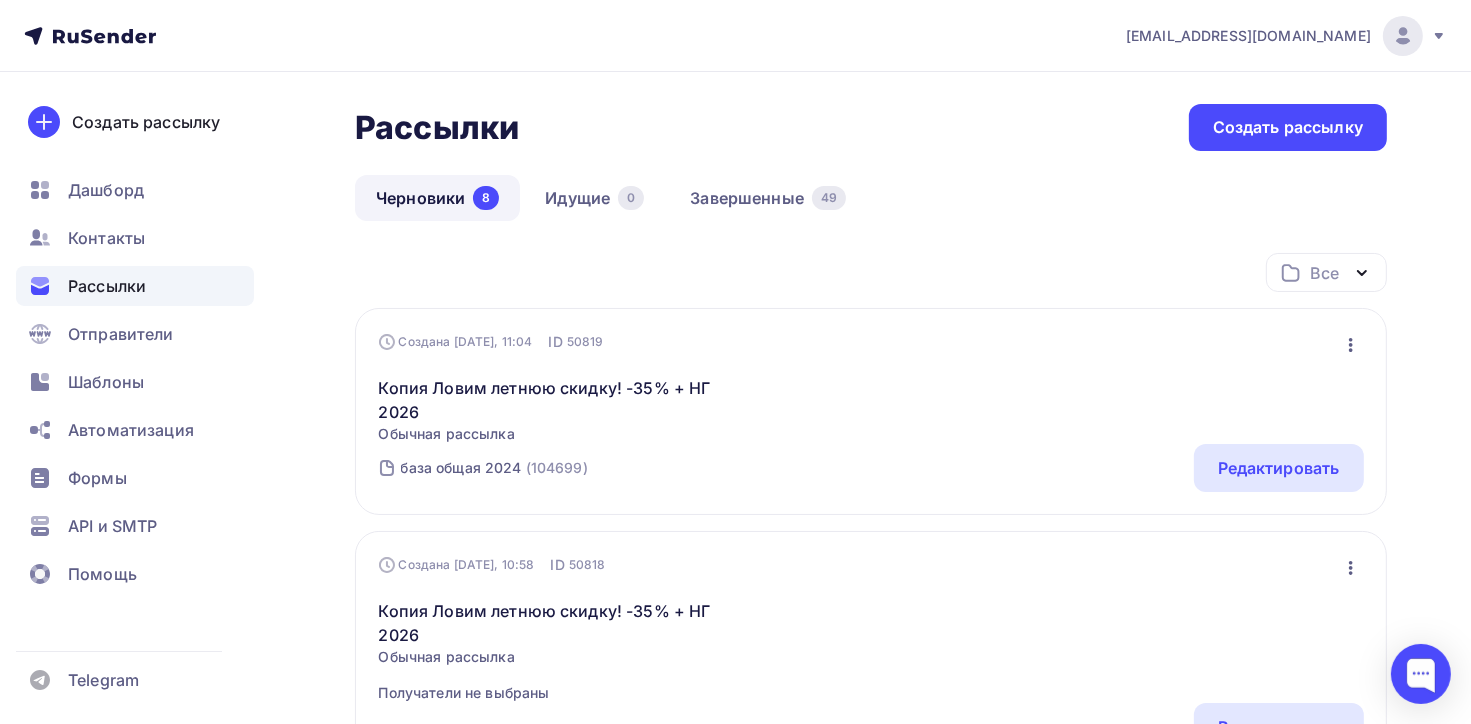 click on "Черновики
8" at bounding box center [437, 198] 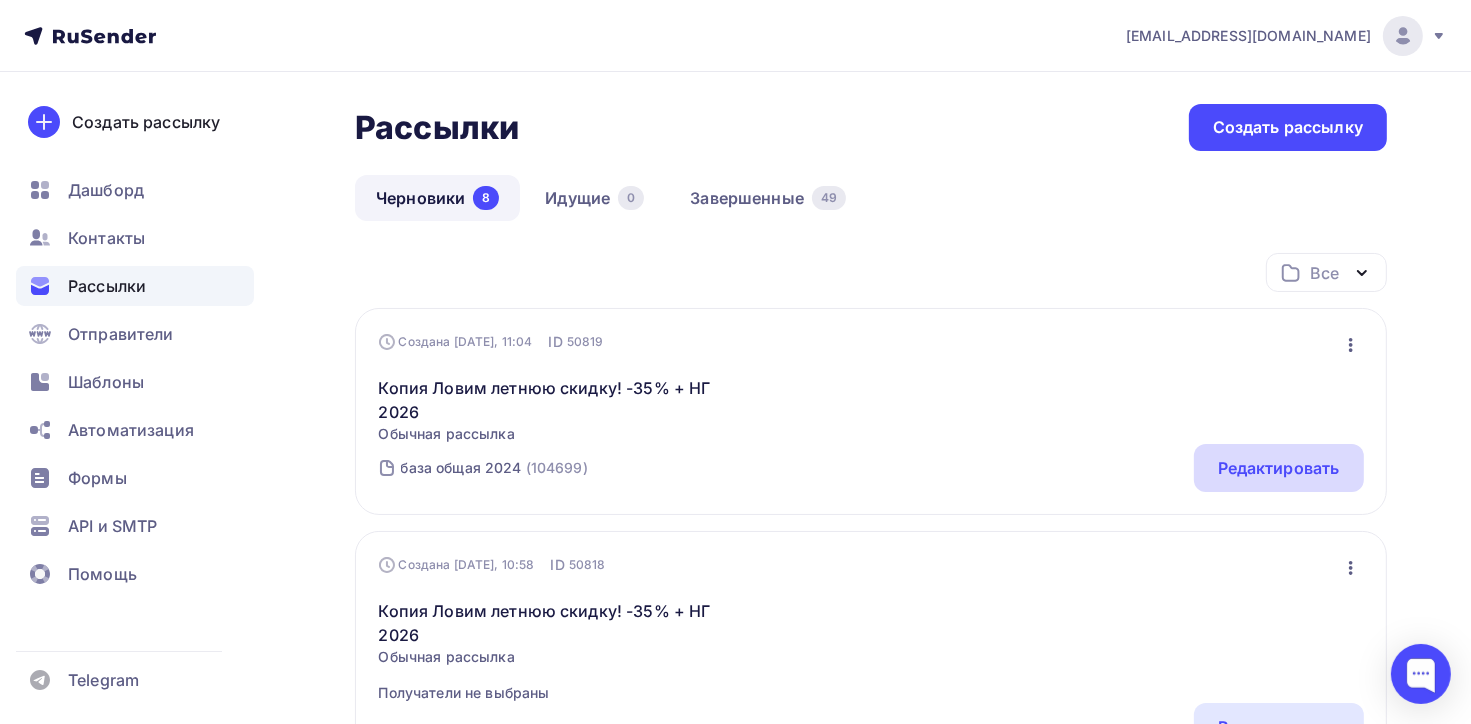 click on "Редактировать" at bounding box center [1279, 468] 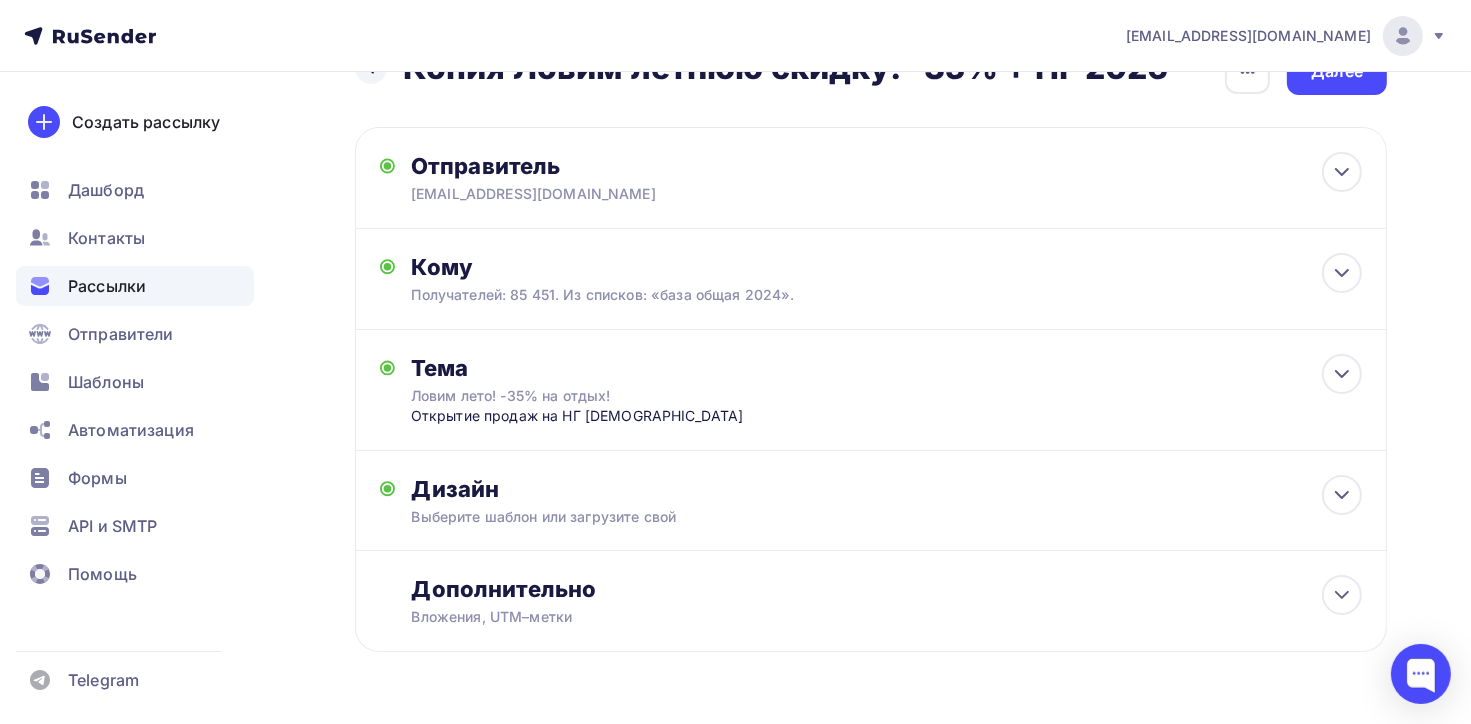 scroll, scrollTop: 112, scrollLeft: 0, axis: vertical 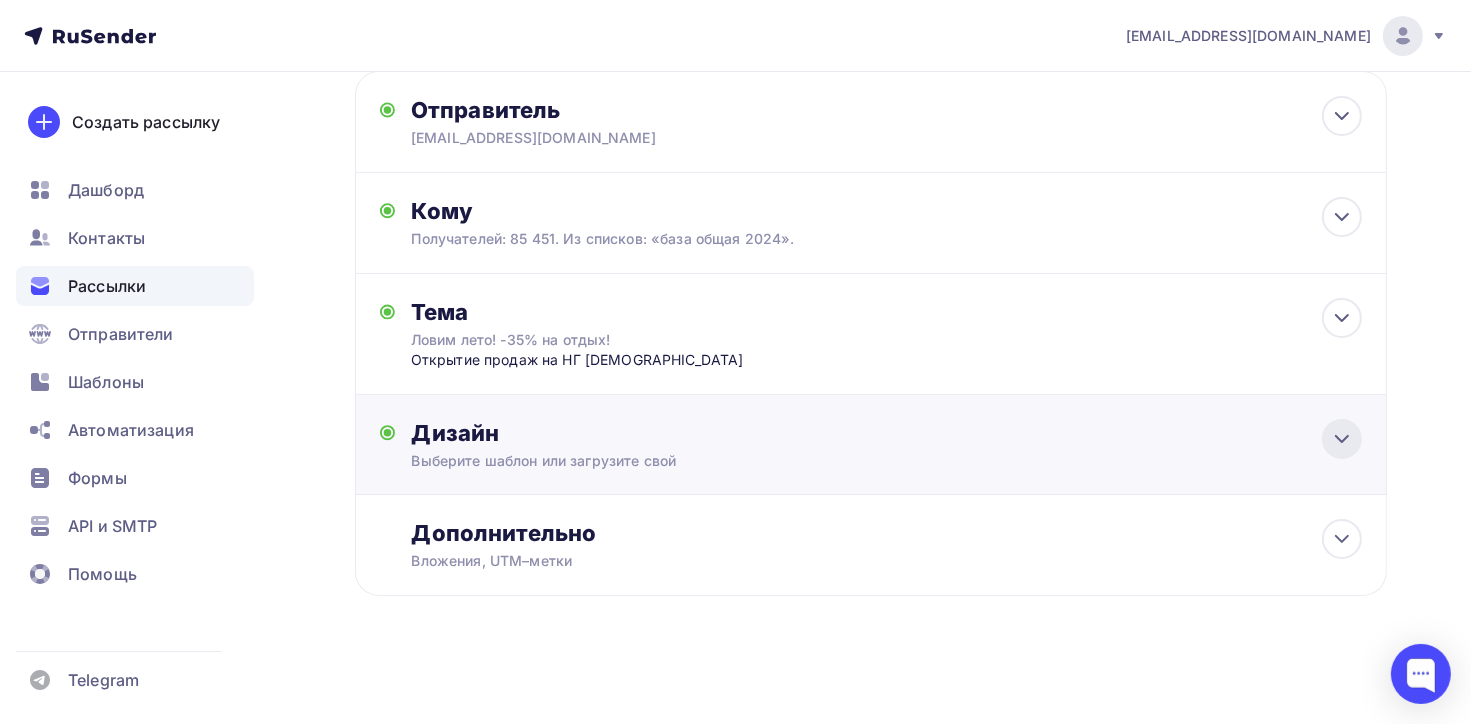 click 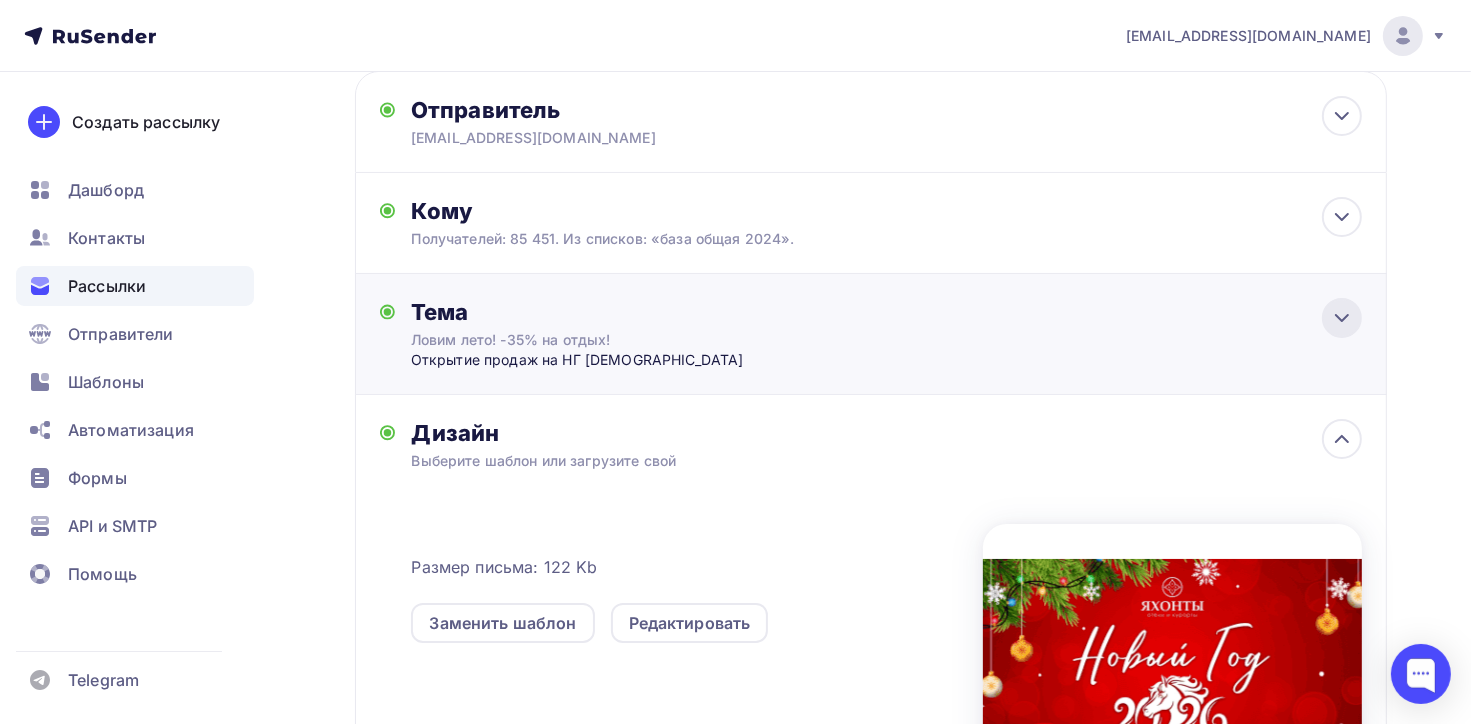 click 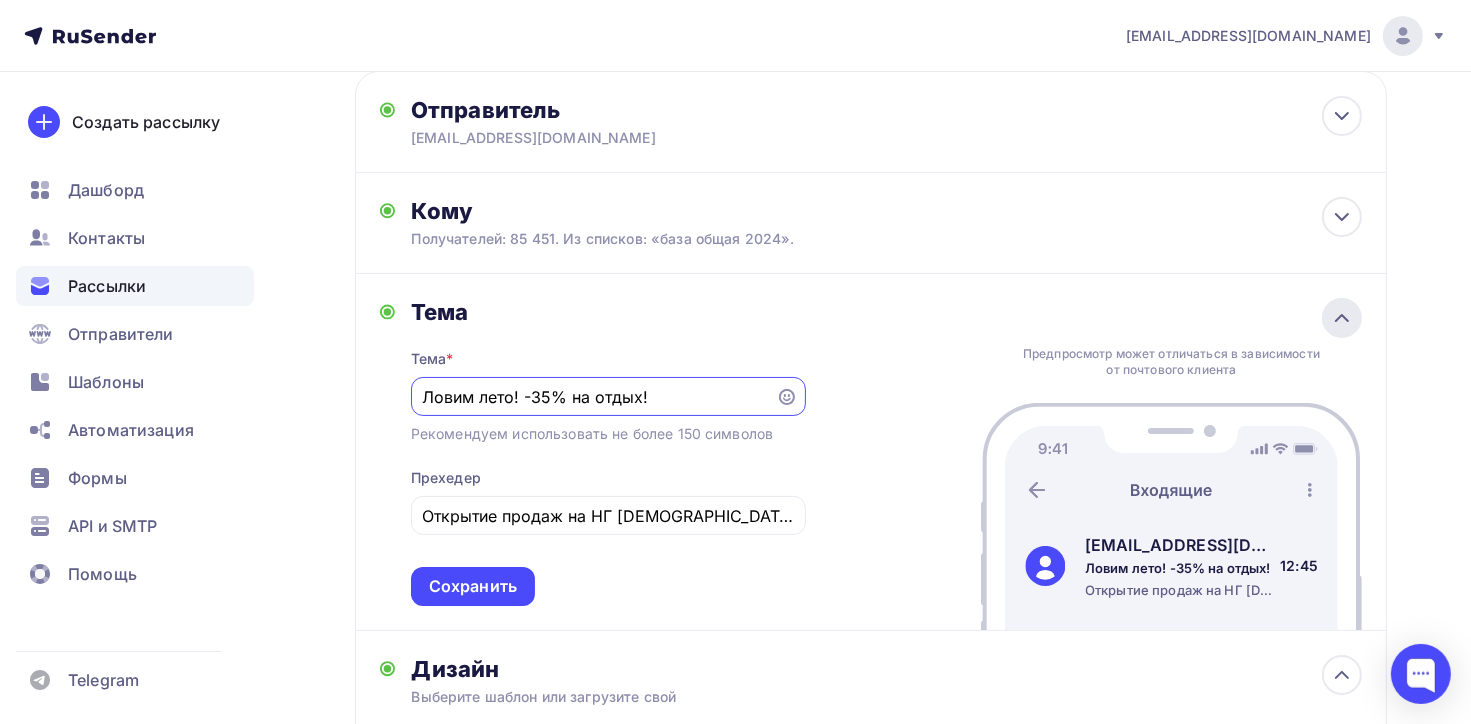scroll, scrollTop: 0, scrollLeft: 0, axis: both 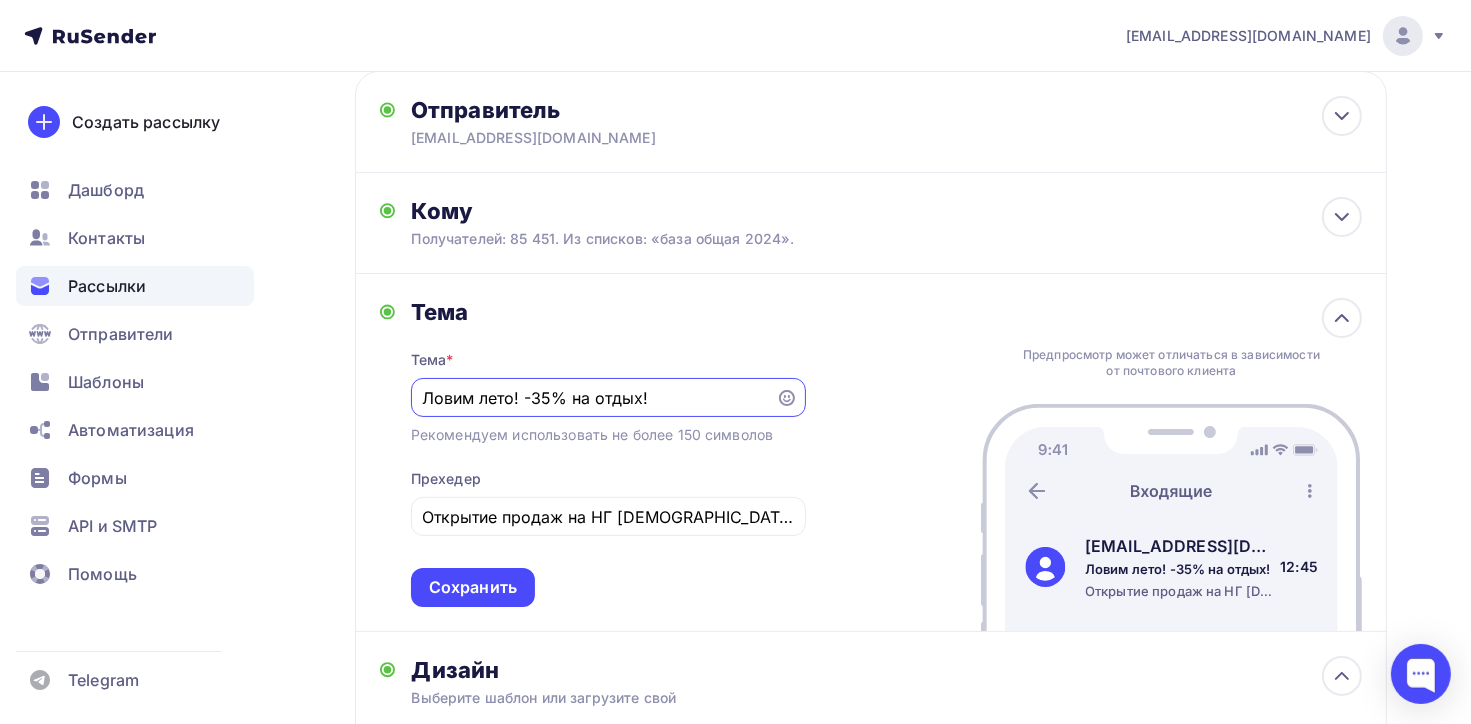 drag, startPoint x: 648, startPoint y: 392, endPoint x: 420, endPoint y: 397, distance: 228.05482 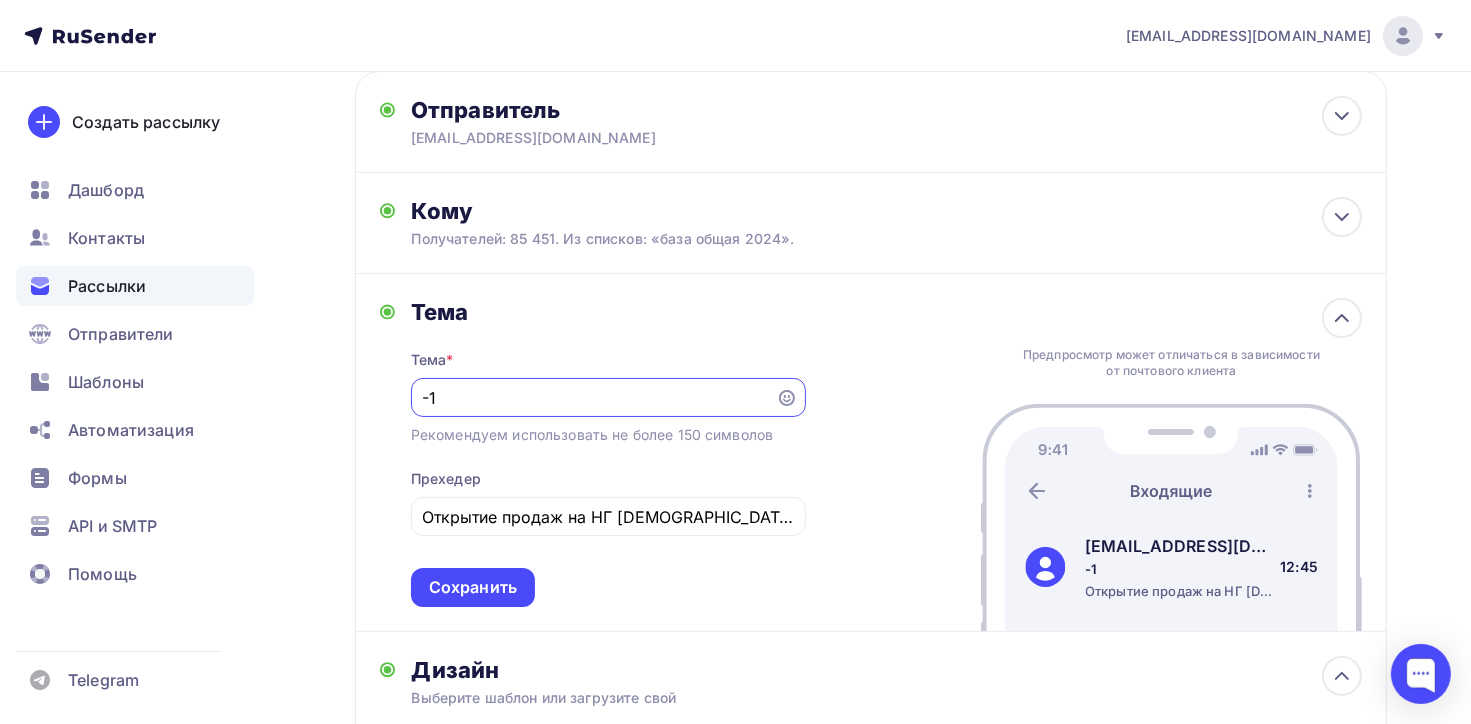 type on "-" 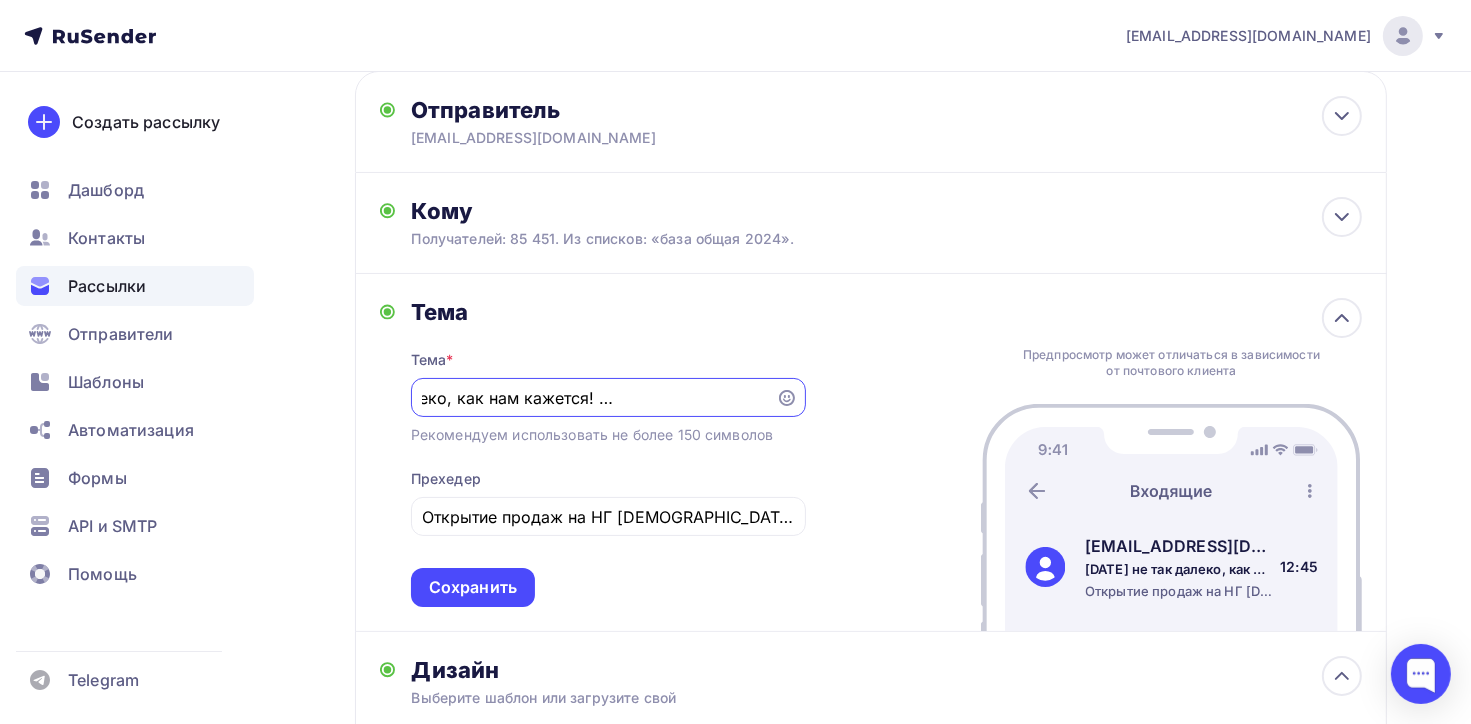scroll, scrollTop: 0, scrollLeft: 167, axis: horizontal 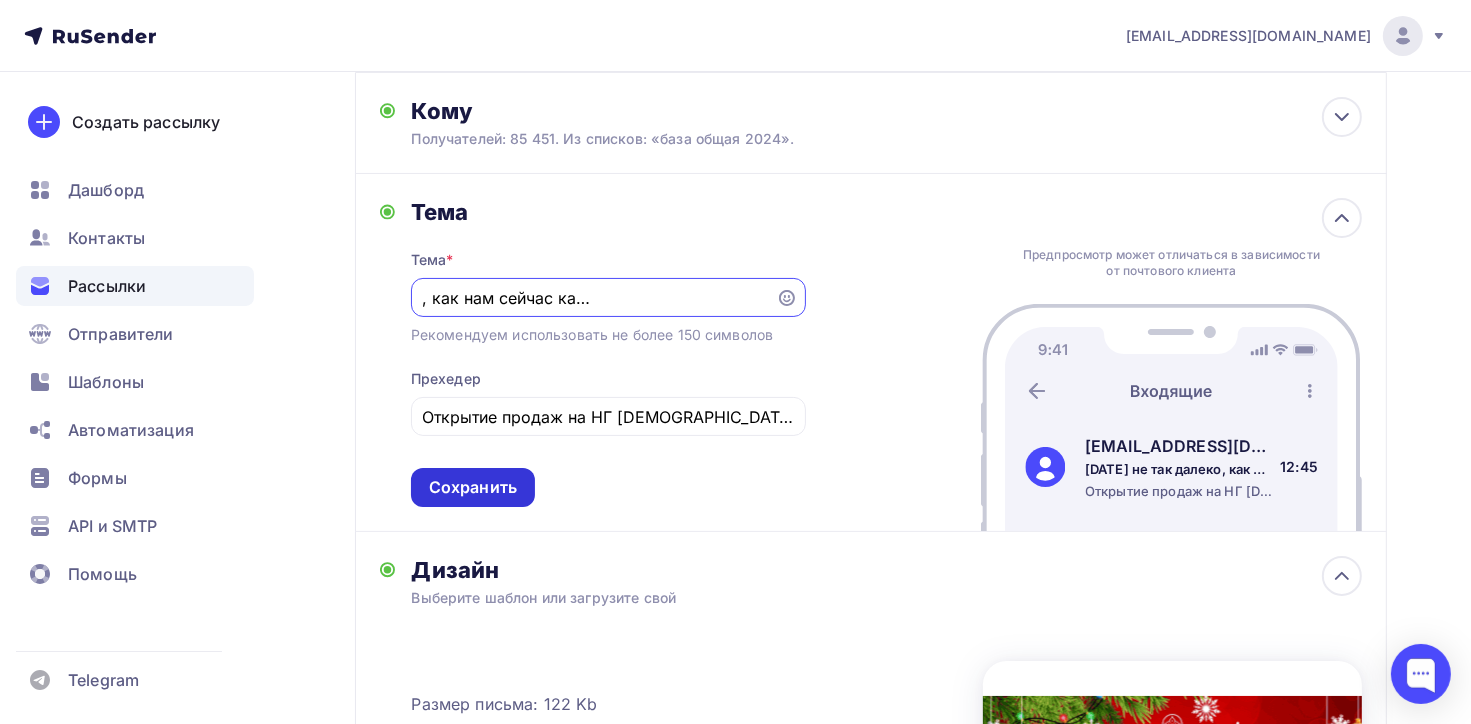 type on "[DATE] не так далеко, как нам сейчас кажется! Бронируйте заранее!" 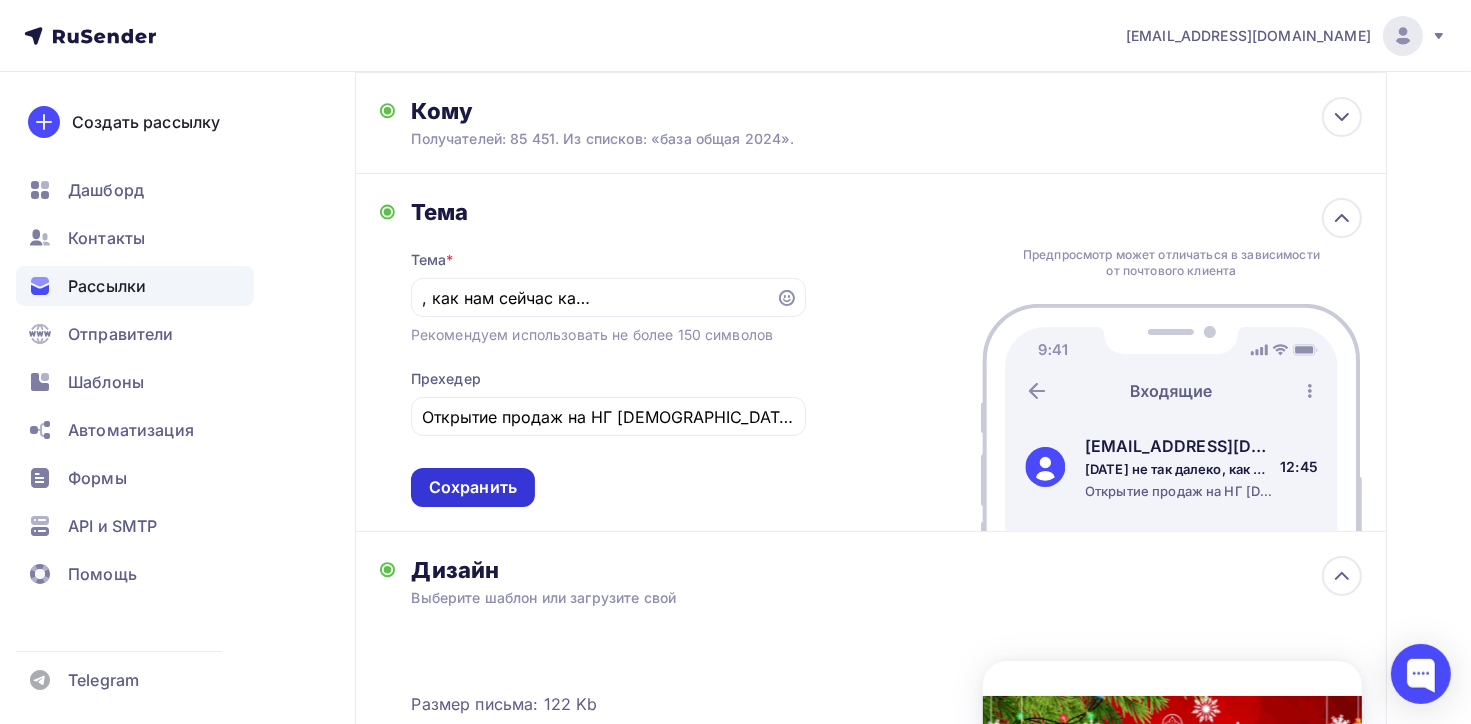 click on "Сохранить" at bounding box center (473, 487) 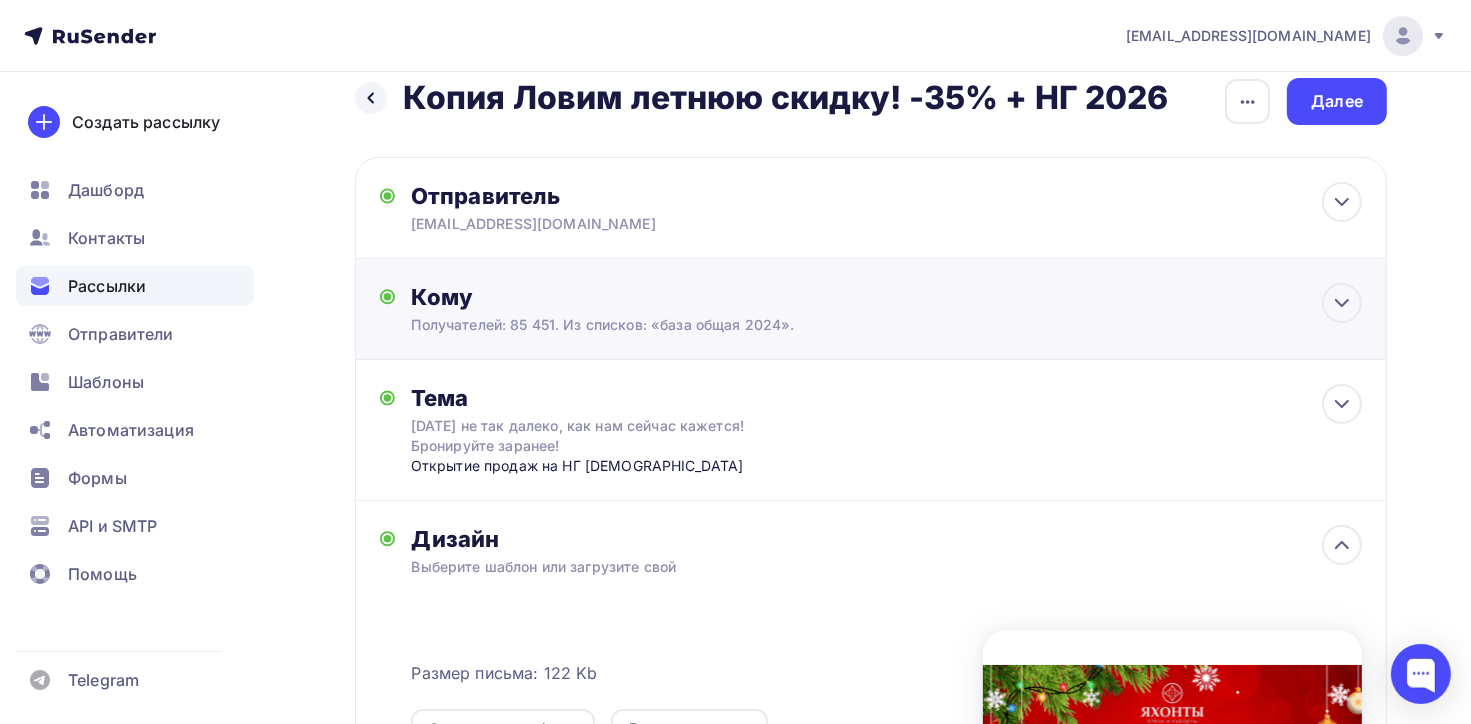 scroll, scrollTop: 0, scrollLeft: 0, axis: both 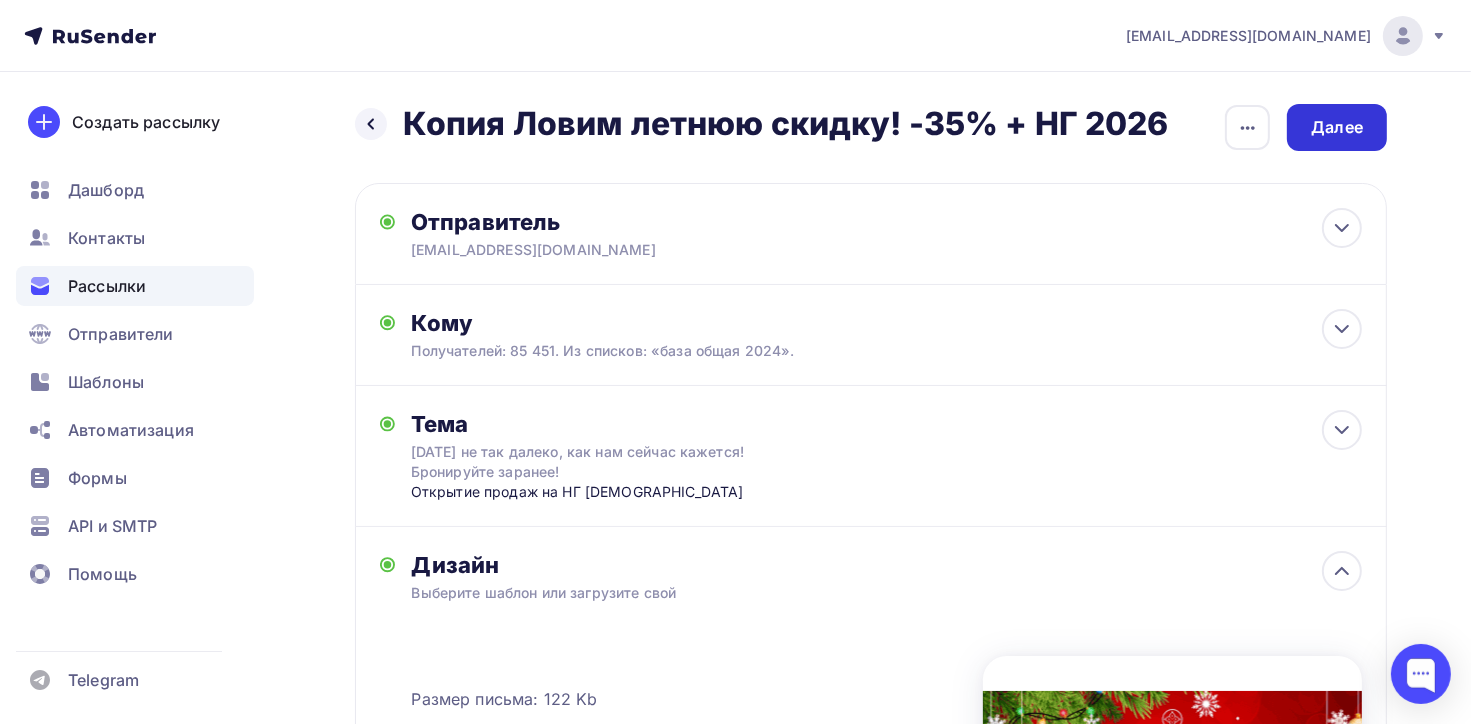 click on "Далее" at bounding box center [1337, 127] 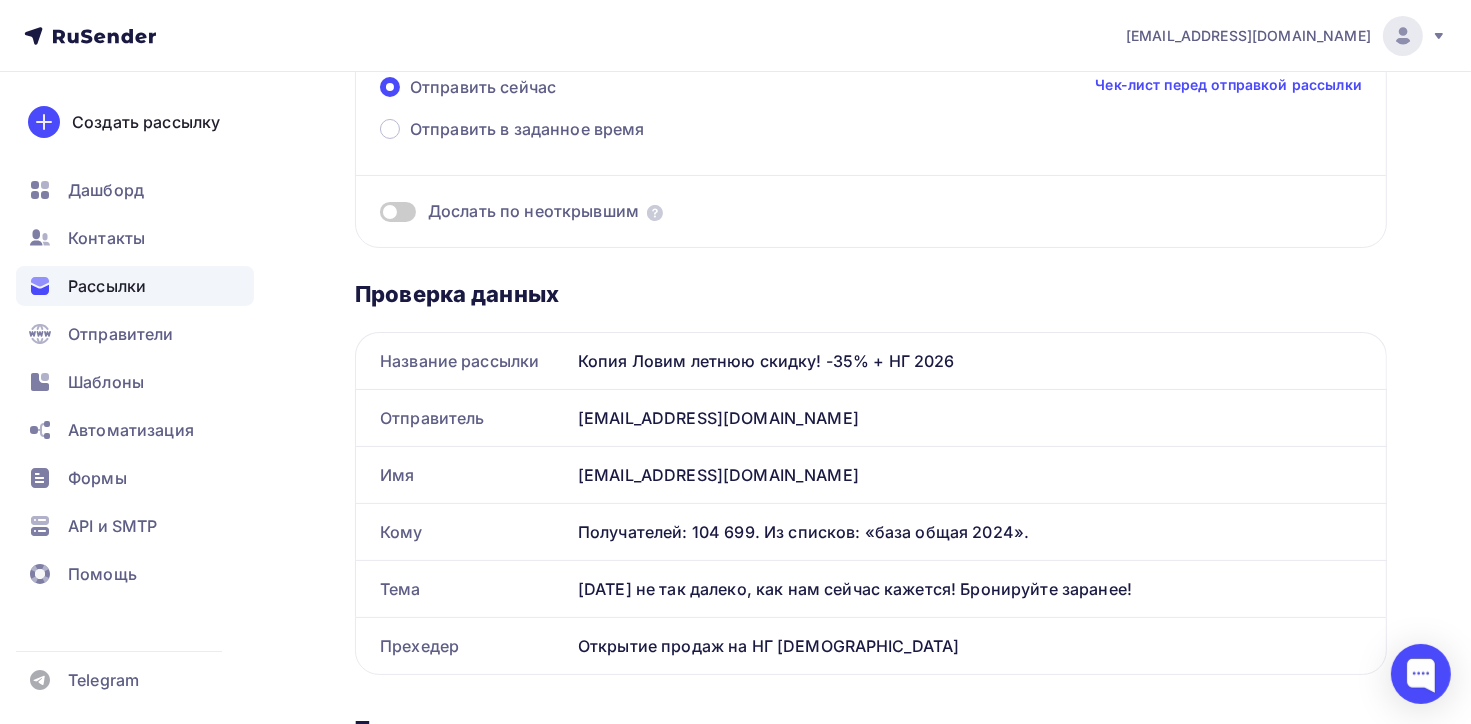 scroll, scrollTop: 0, scrollLeft: 0, axis: both 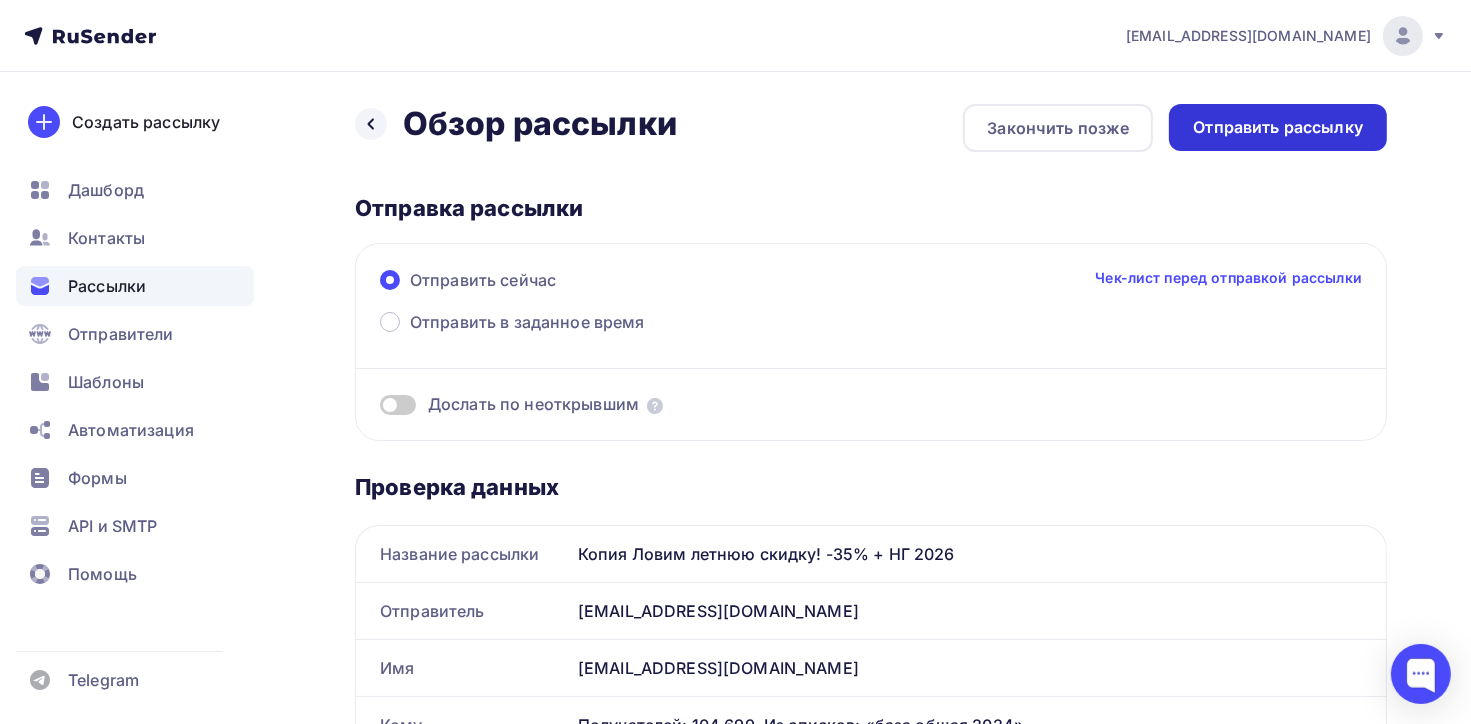 click on "Отправить рассылку" at bounding box center (1278, 127) 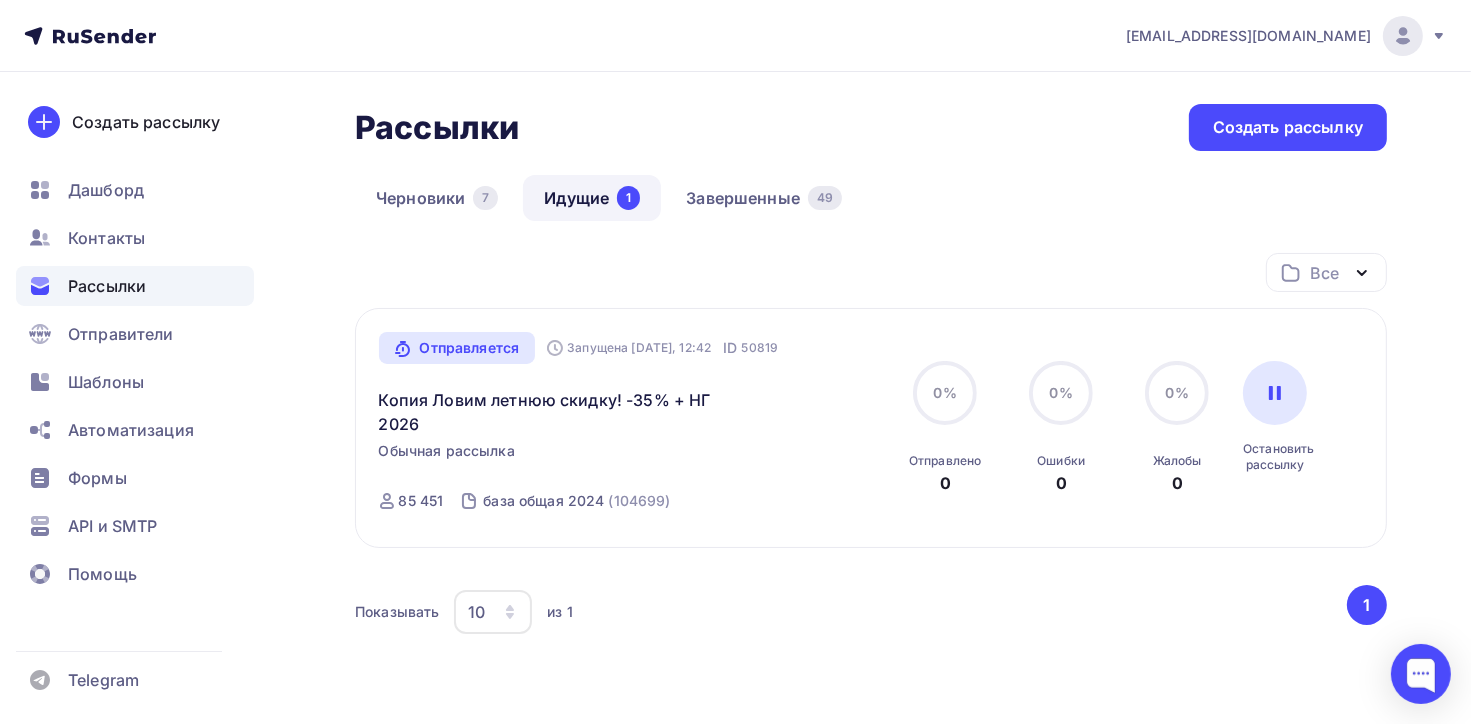 click 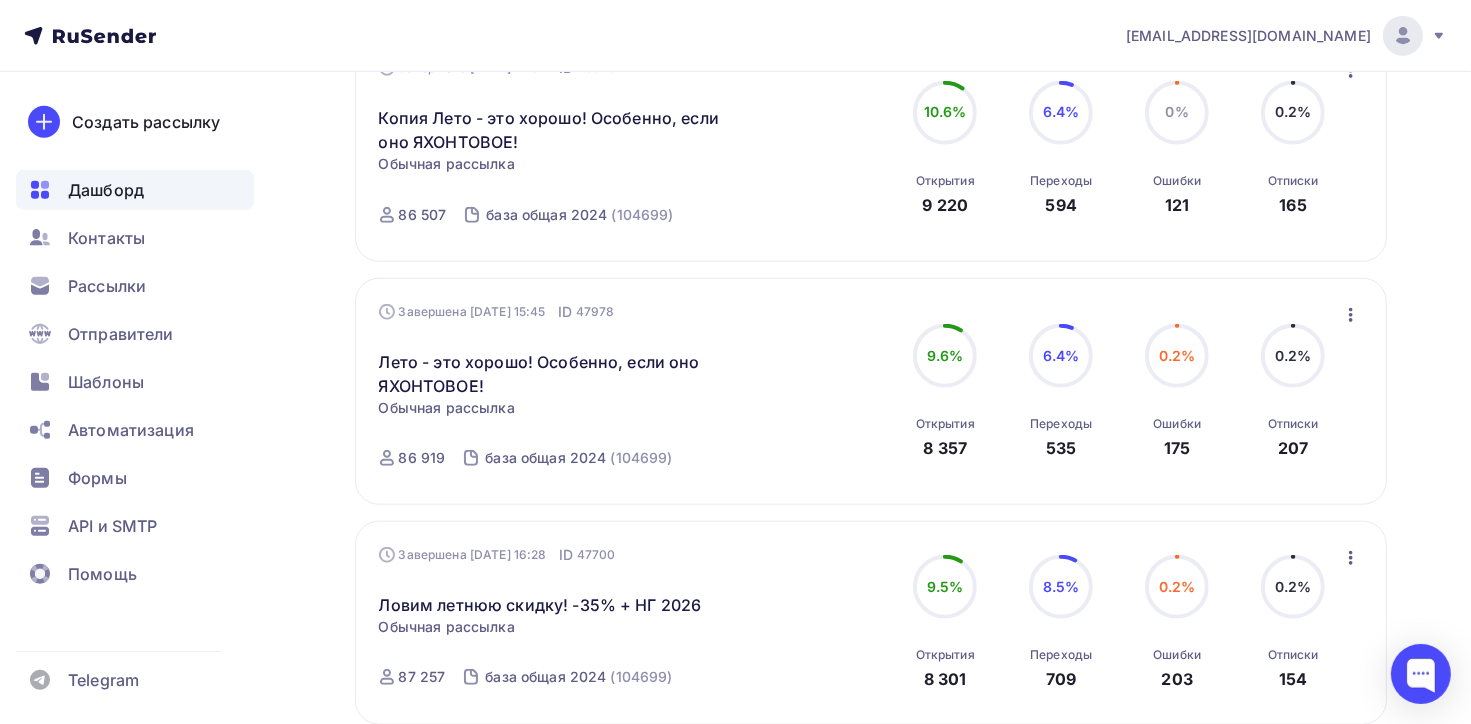 scroll, scrollTop: 1704, scrollLeft: 0, axis: vertical 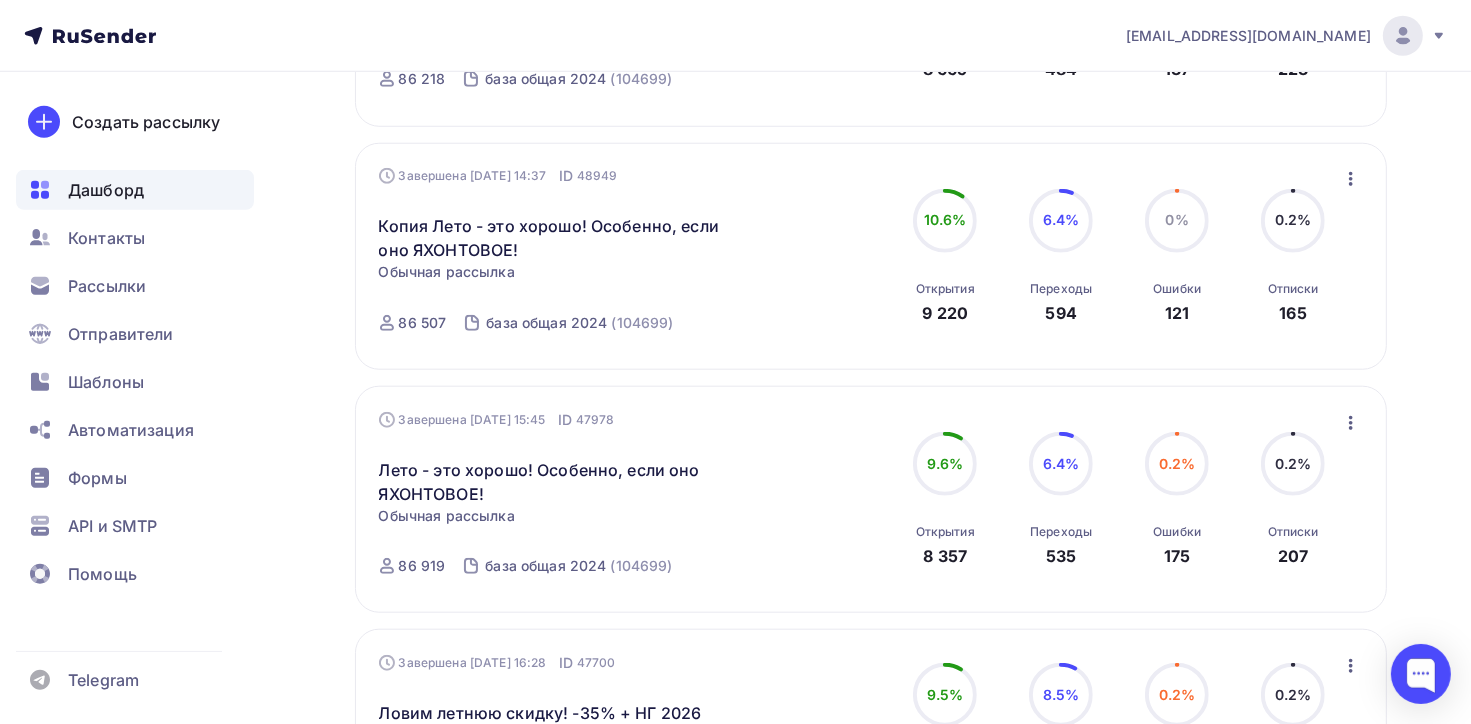 click 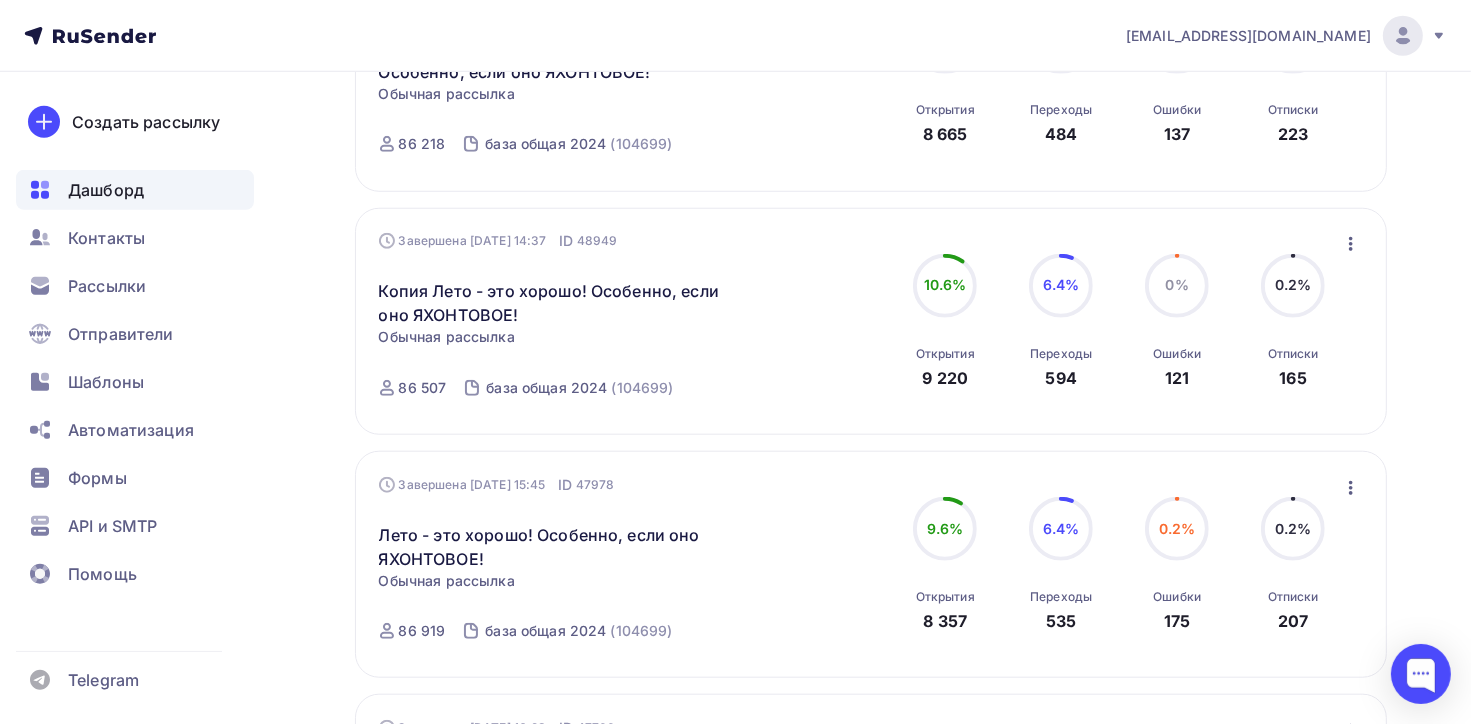 scroll, scrollTop: 1604, scrollLeft: 0, axis: vertical 